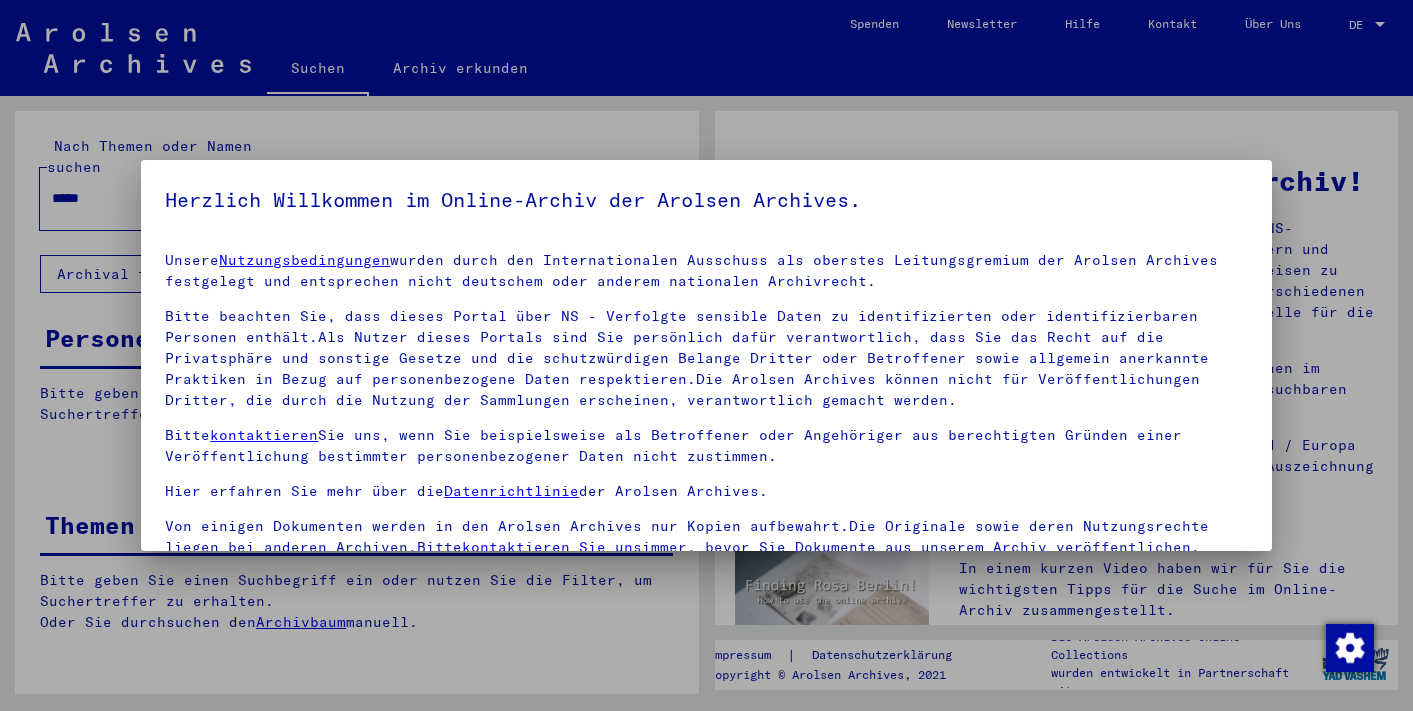 scroll, scrollTop: 0, scrollLeft: 0, axis: both 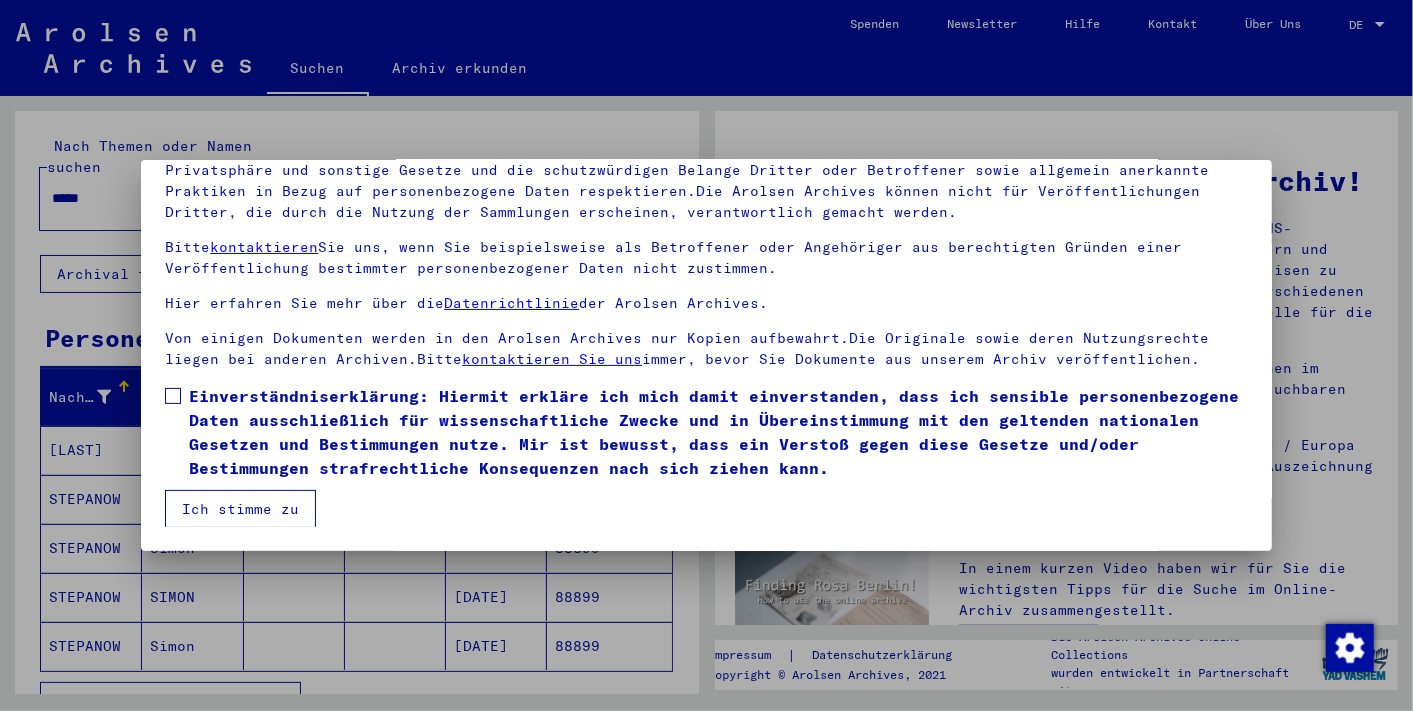 drag, startPoint x: 171, startPoint y: 389, endPoint x: 173, endPoint y: 399, distance: 10.198039 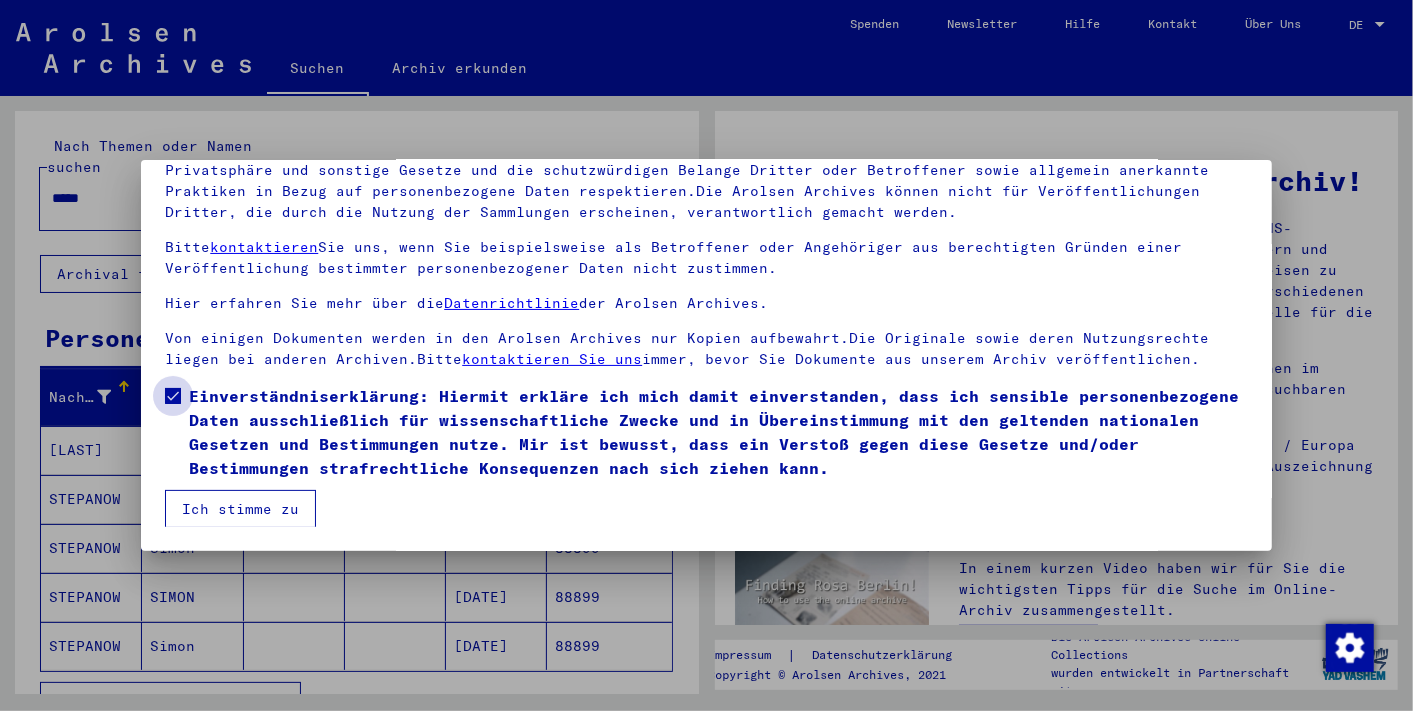 click at bounding box center (173, 396) 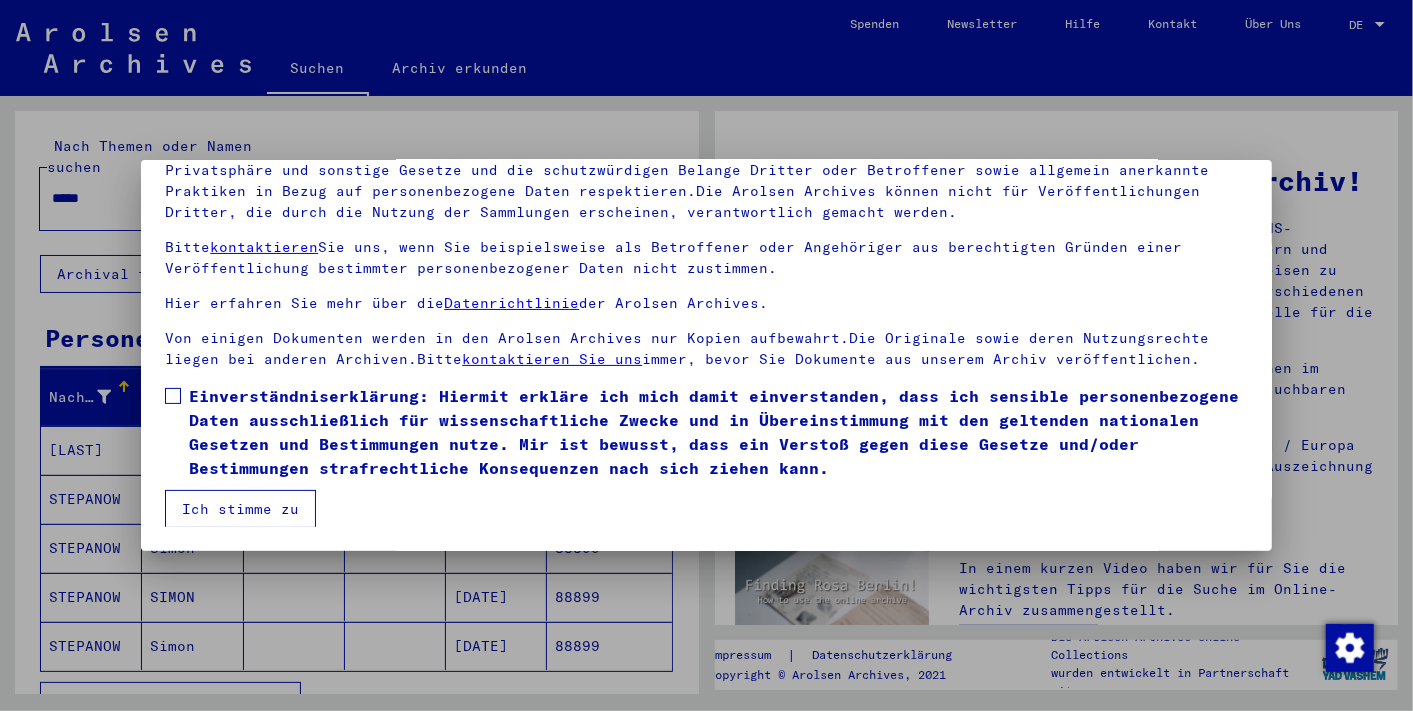 click at bounding box center [173, 396] 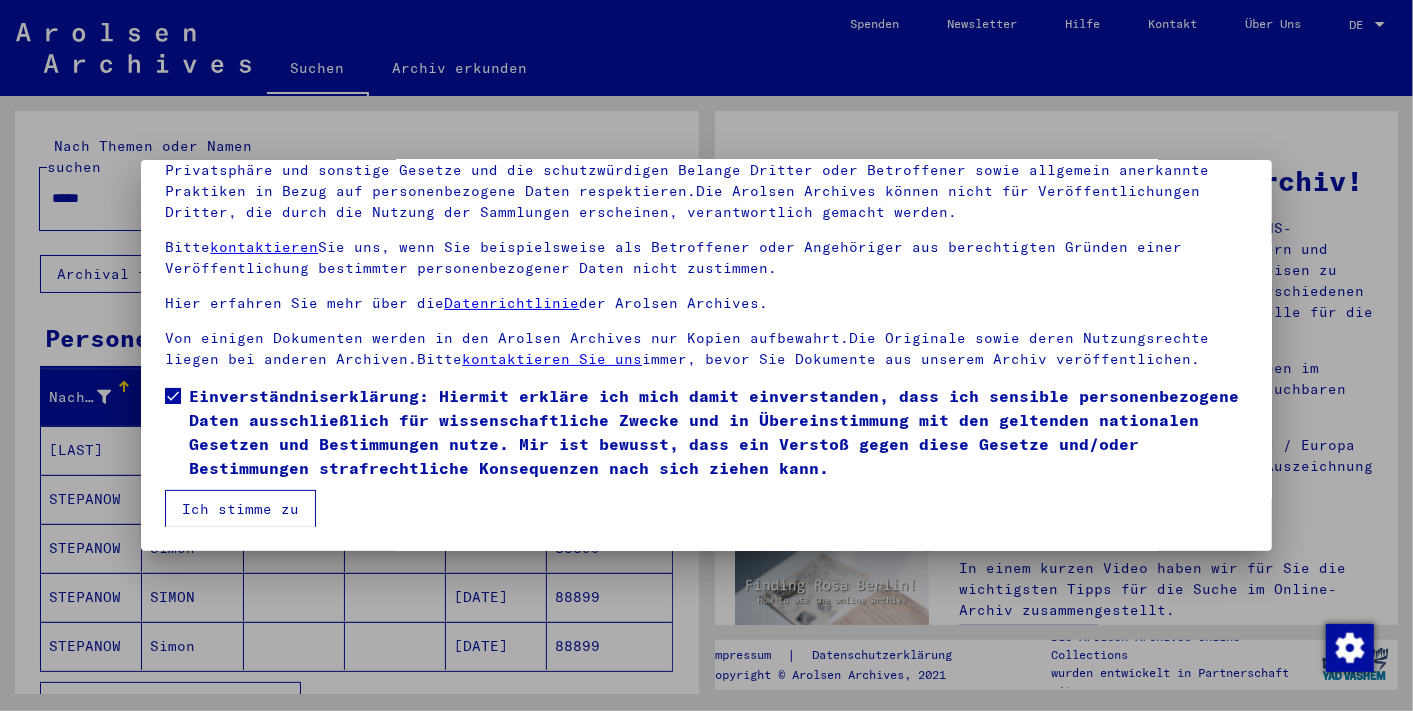 click on "Ich stimme zu" at bounding box center (240, 509) 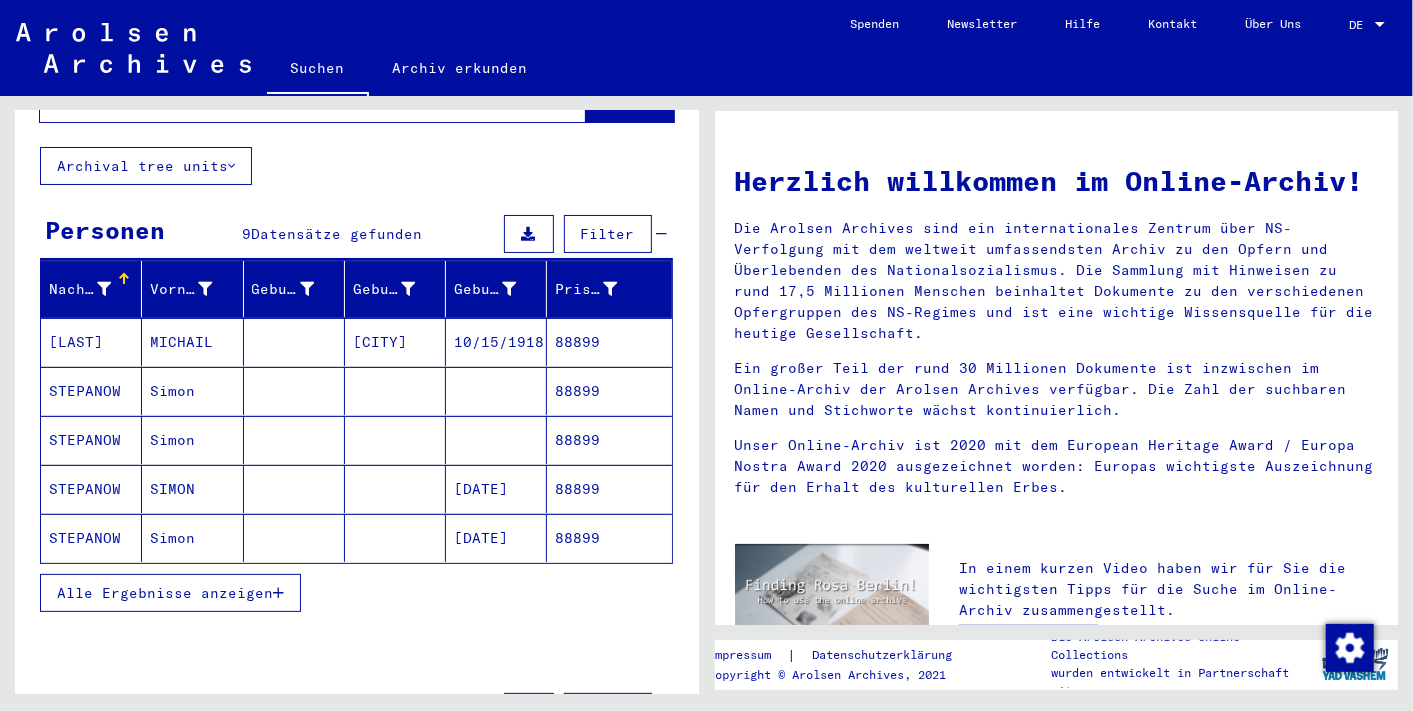 scroll, scrollTop: 110, scrollLeft: 0, axis: vertical 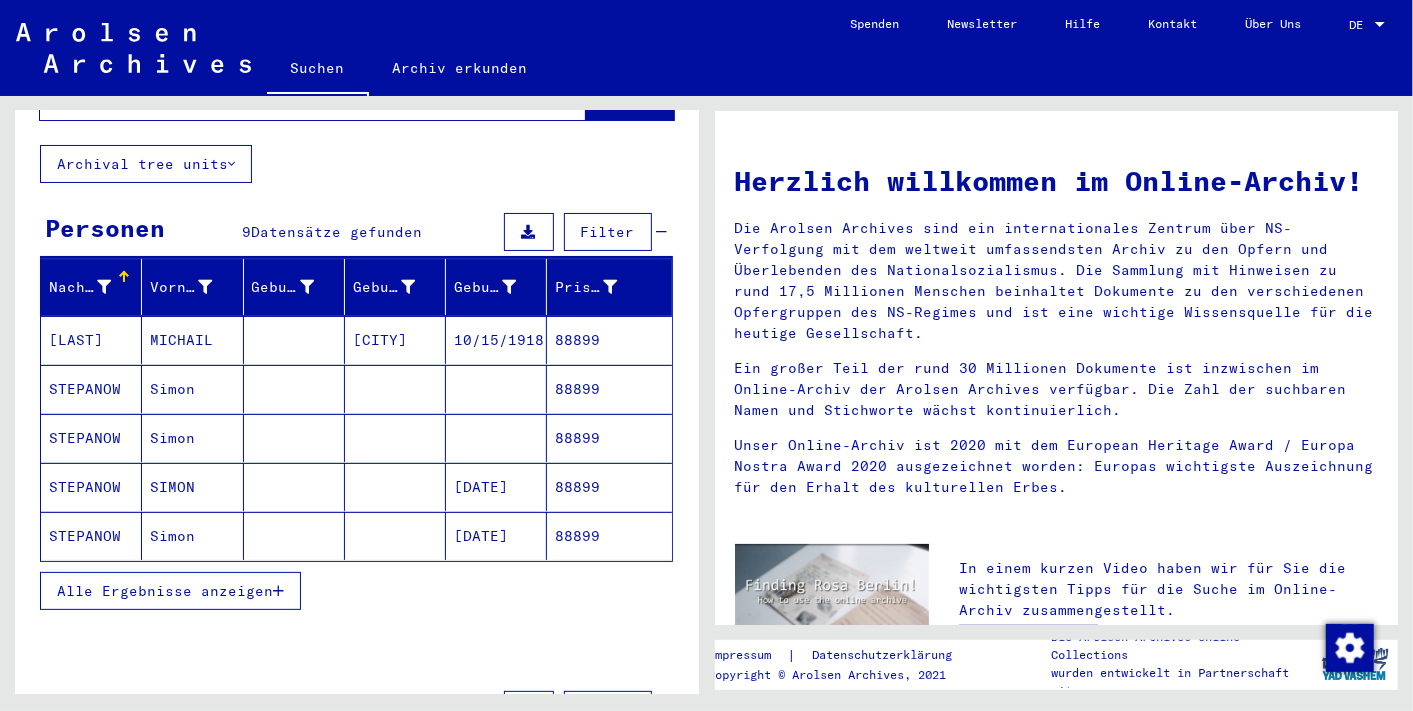 click on "[LAST]" at bounding box center [91, 389] 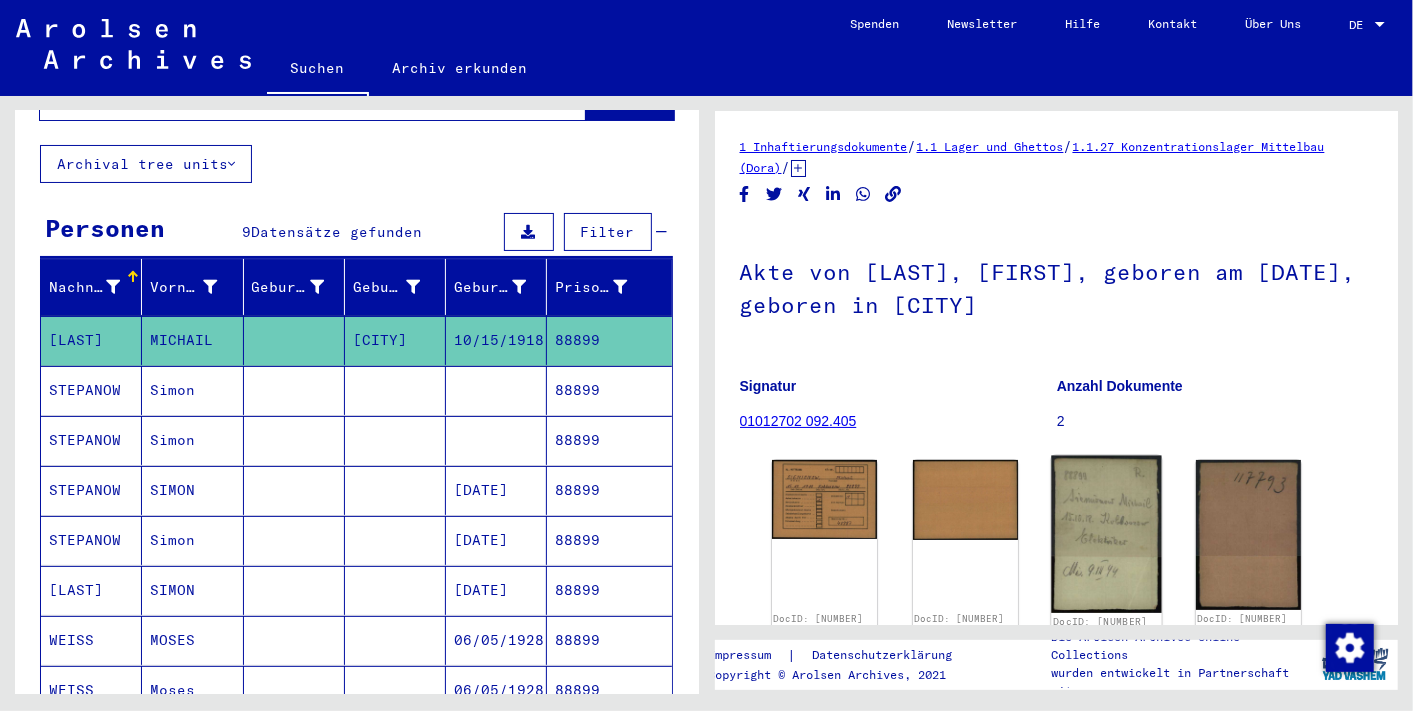 click 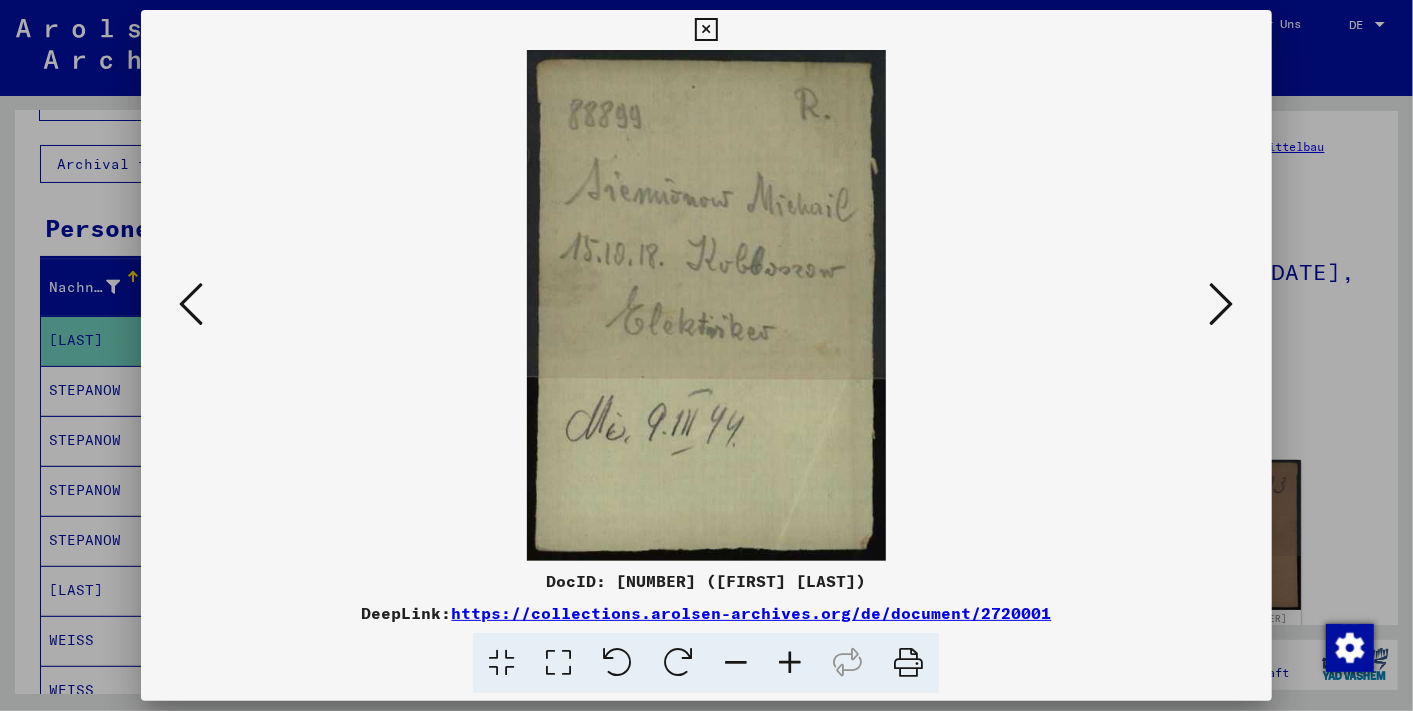 click at bounding box center (1222, 304) 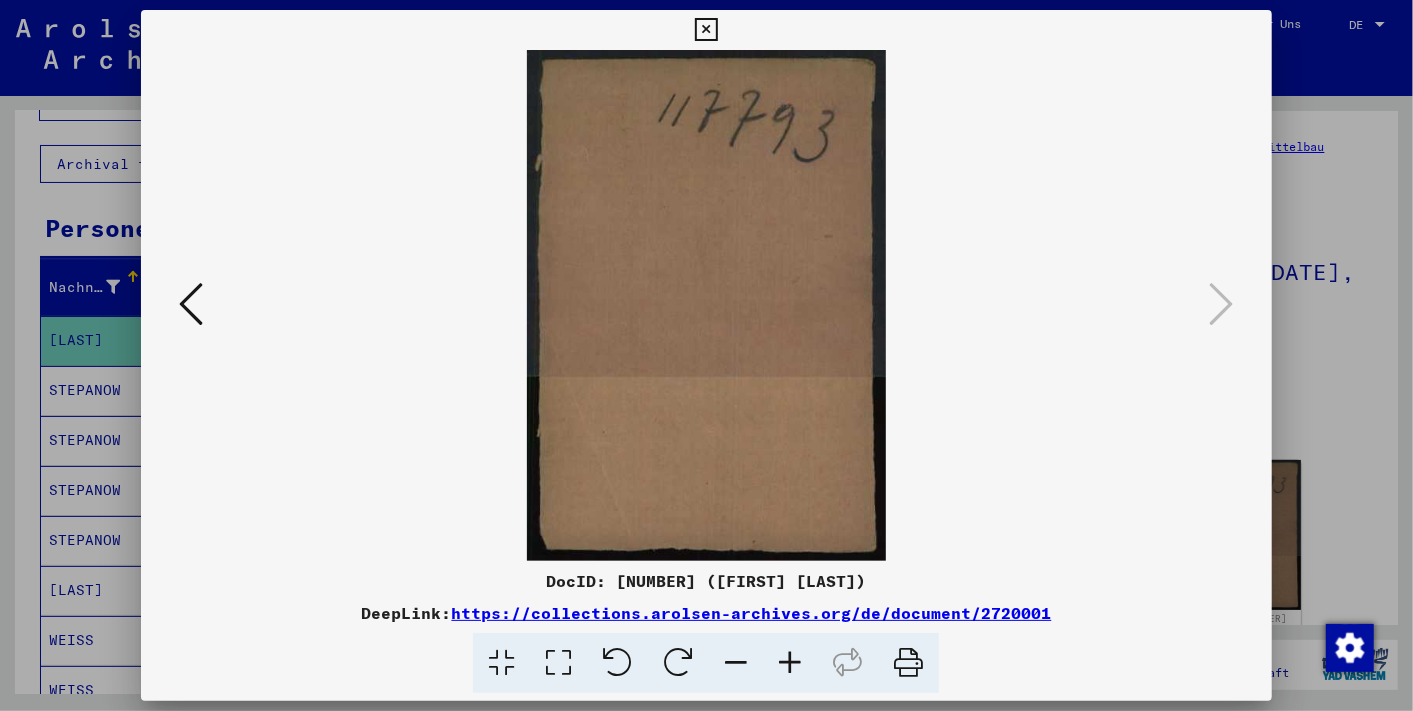click at bounding box center [706, 30] 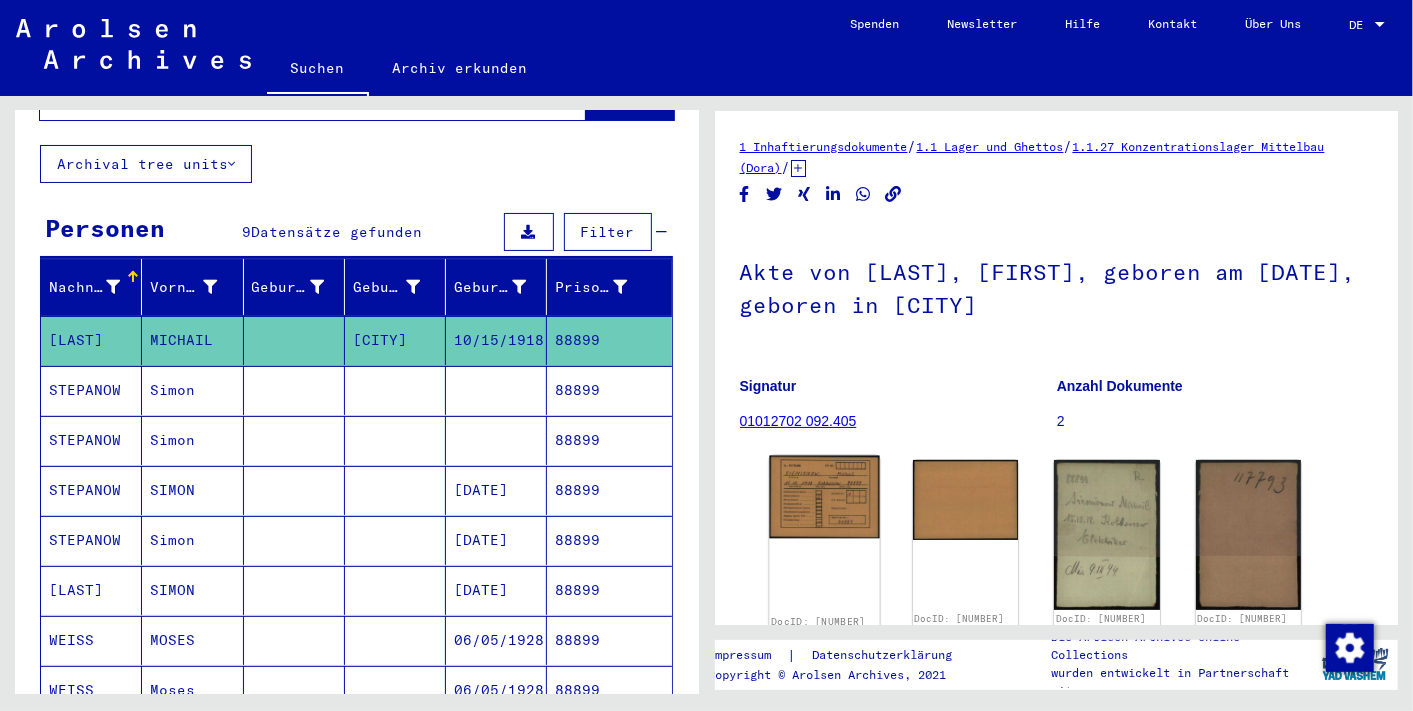 click 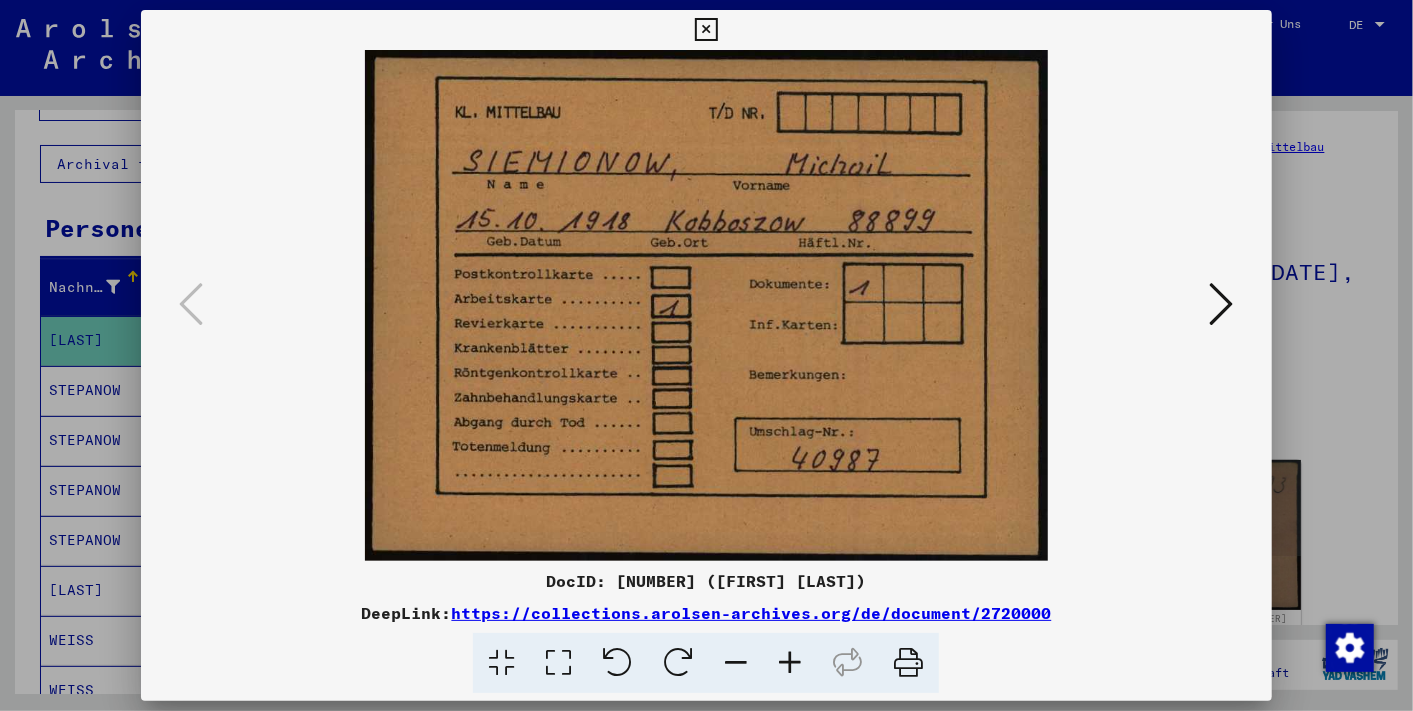 click at bounding box center [1222, 304] 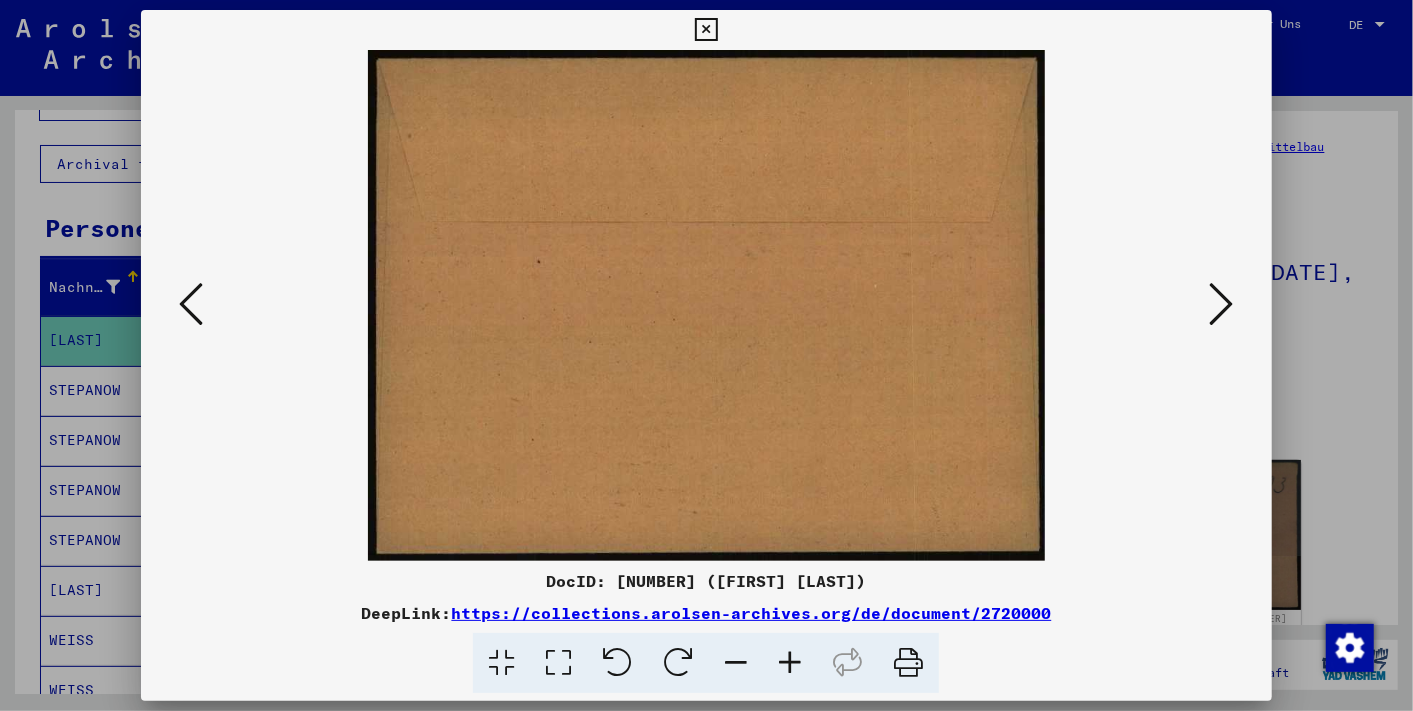 click at bounding box center (1222, 304) 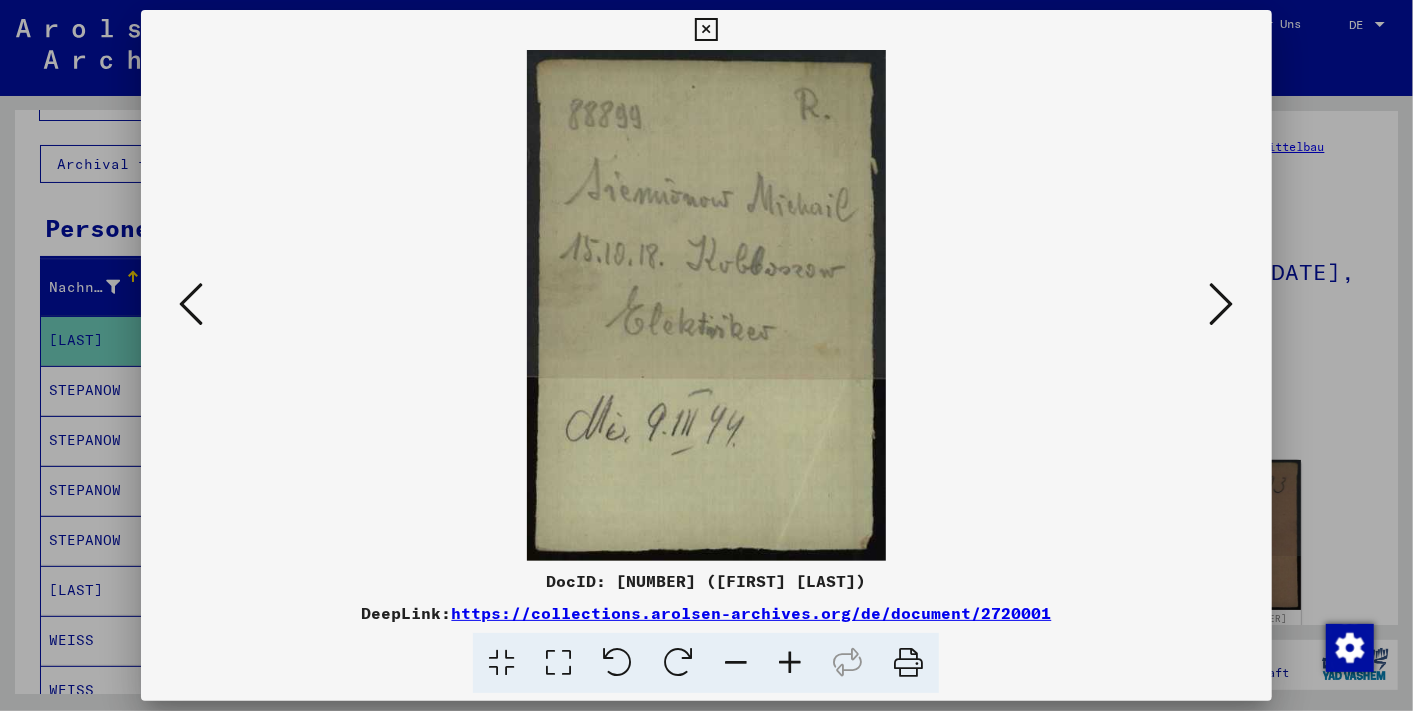 click at bounding box center (706, 30) 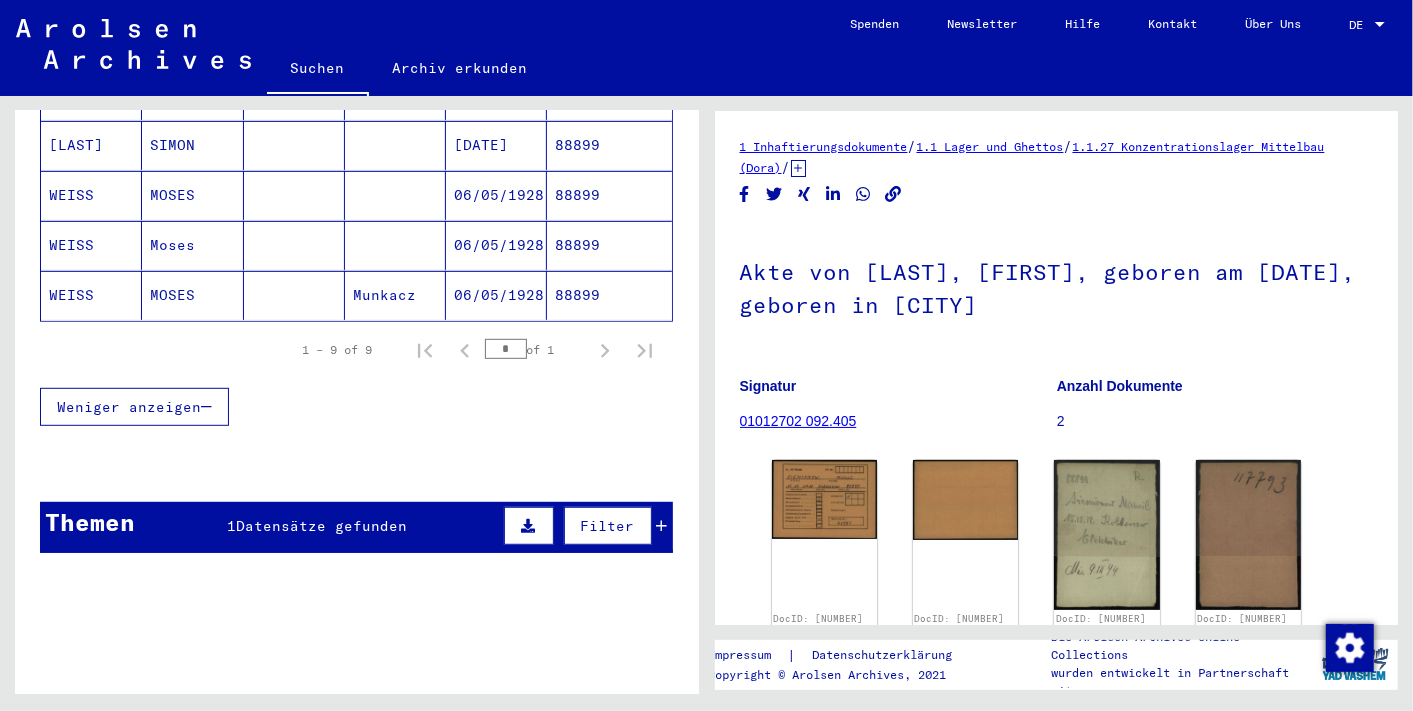 scroll, scrollTop: 554, scrollLeft: 0, axis: vertical 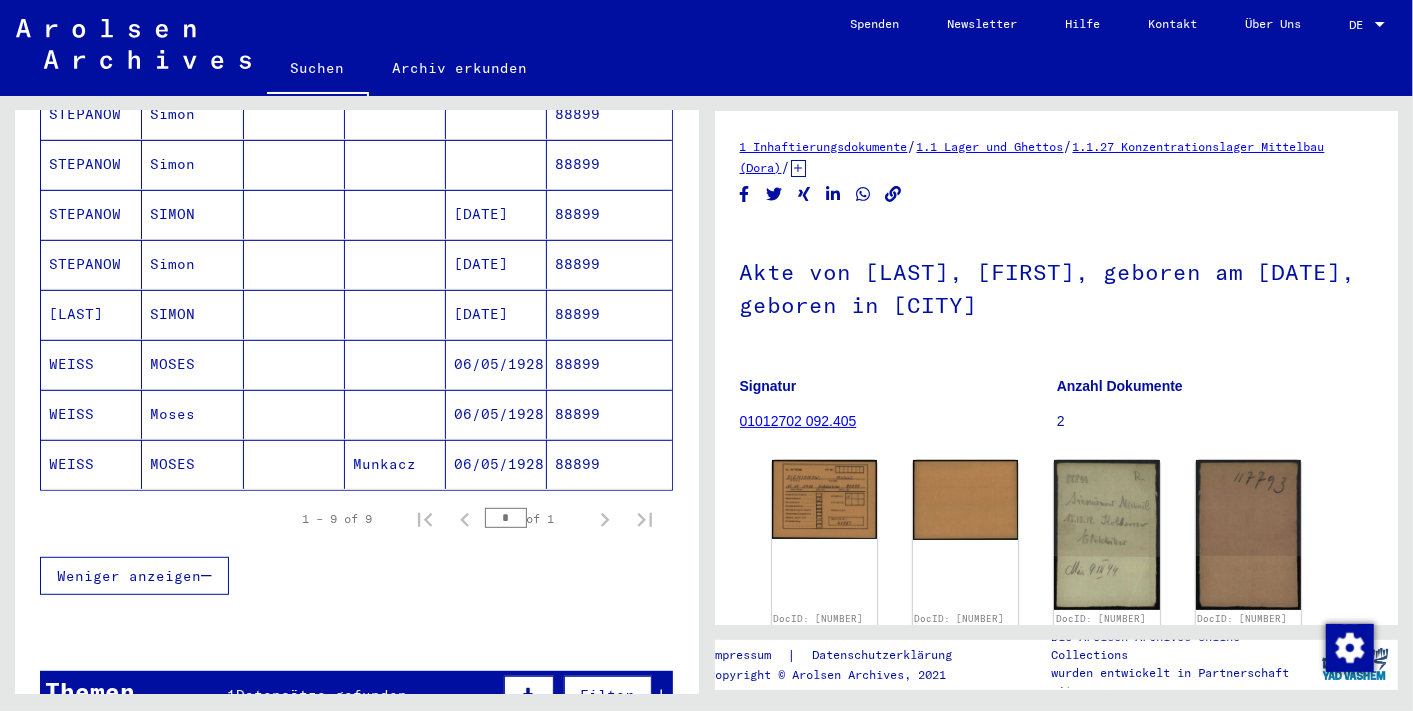 click on "STEPANOW" at bounding box center [91, 264] 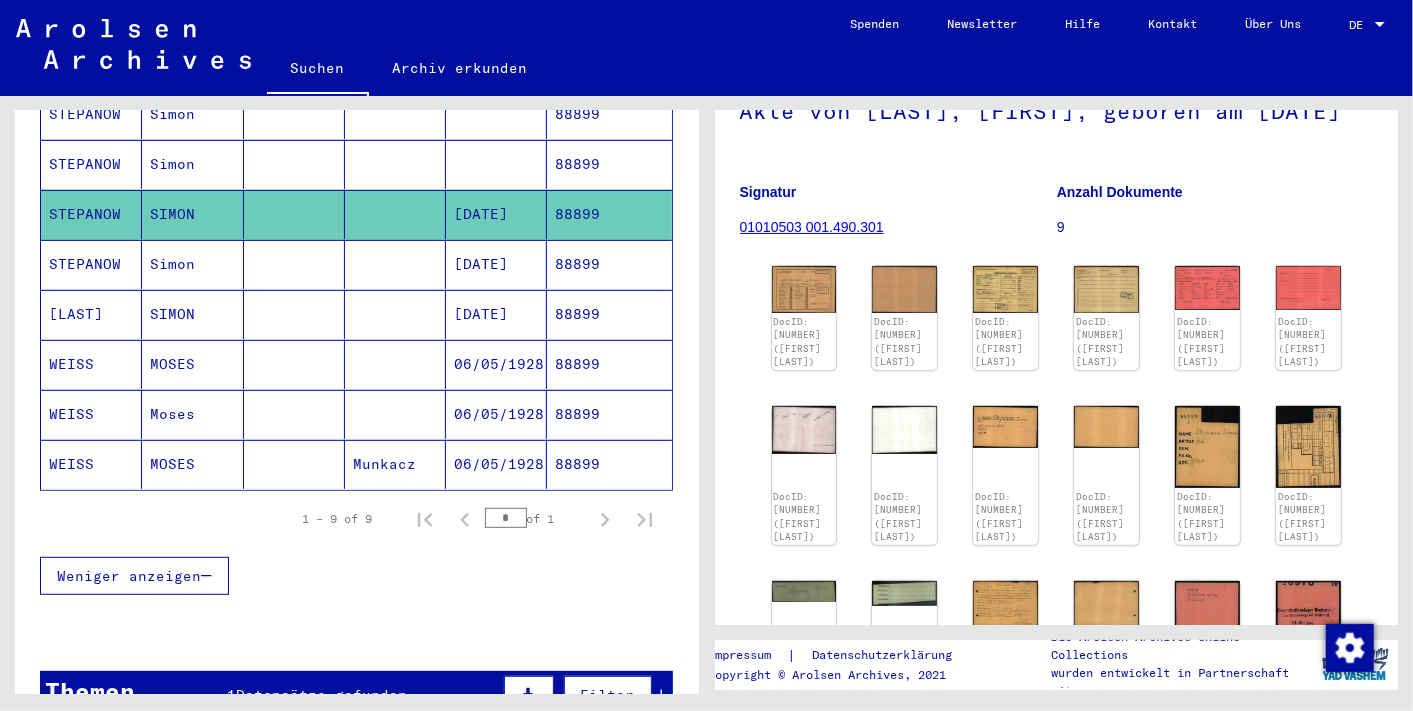 scroll, scrollTop: 141, scrollLeft: 0, axis: vertical 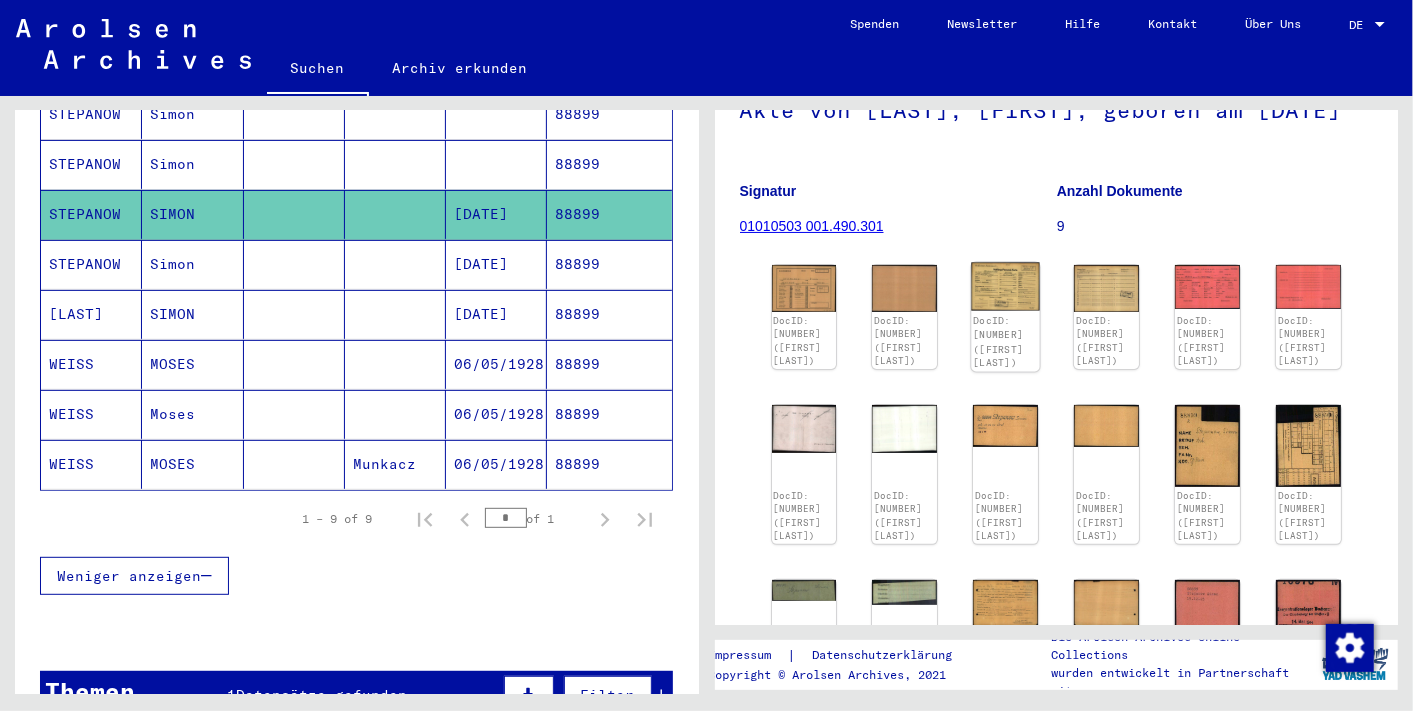 click 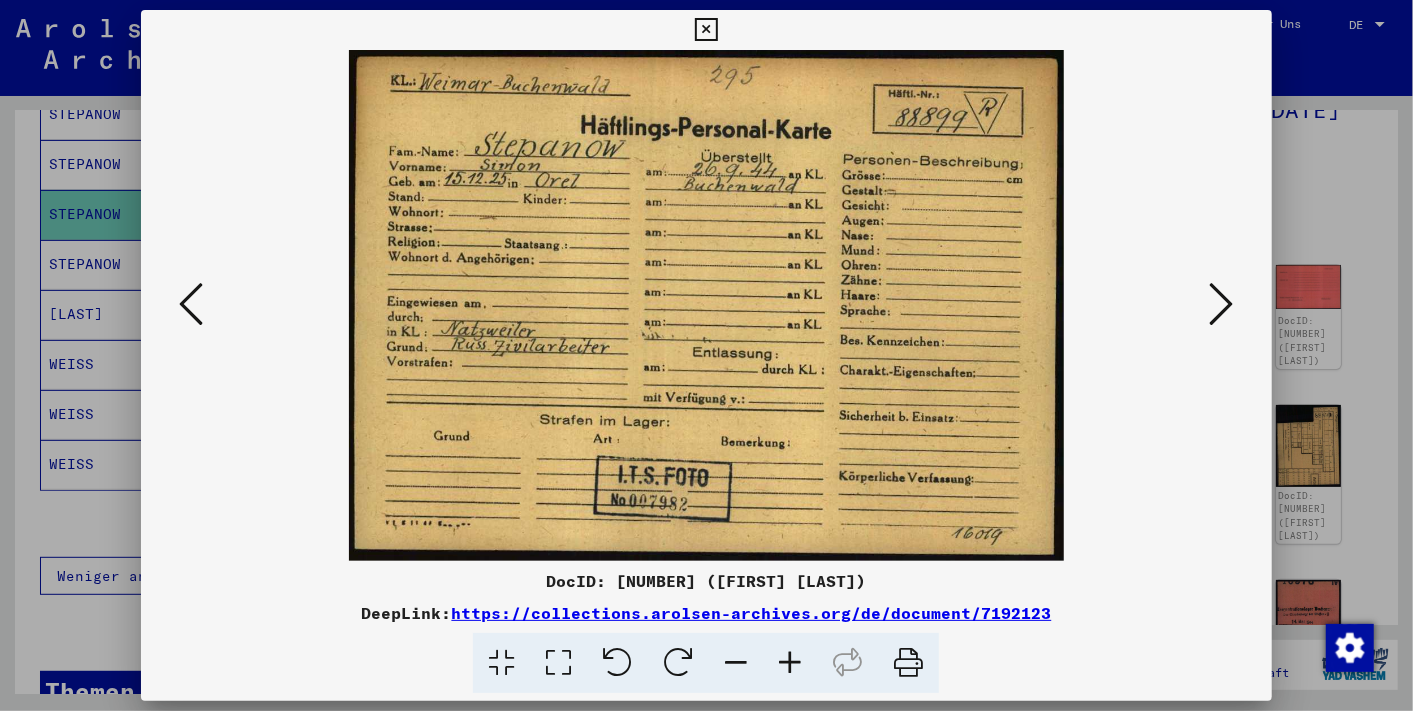 click at bounding box center [1222, 304] 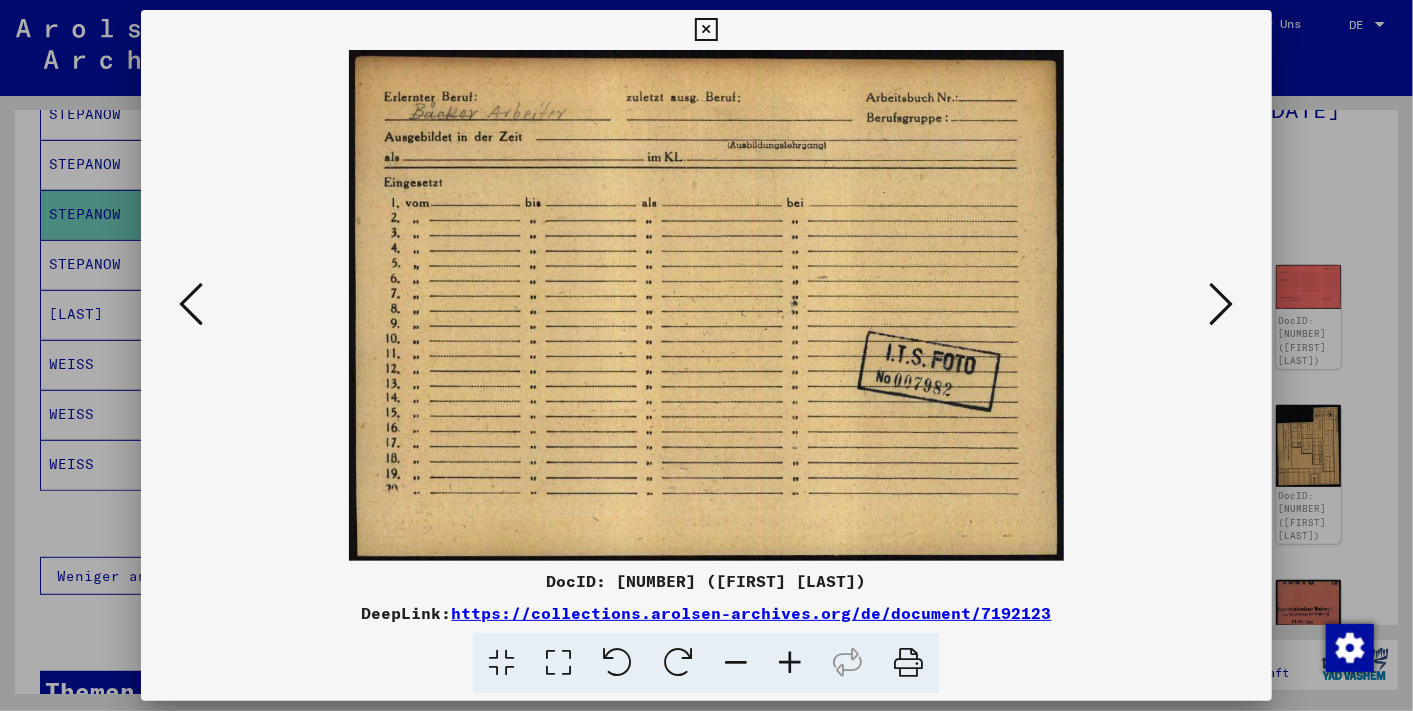 click at bounding box center [1222, 304] 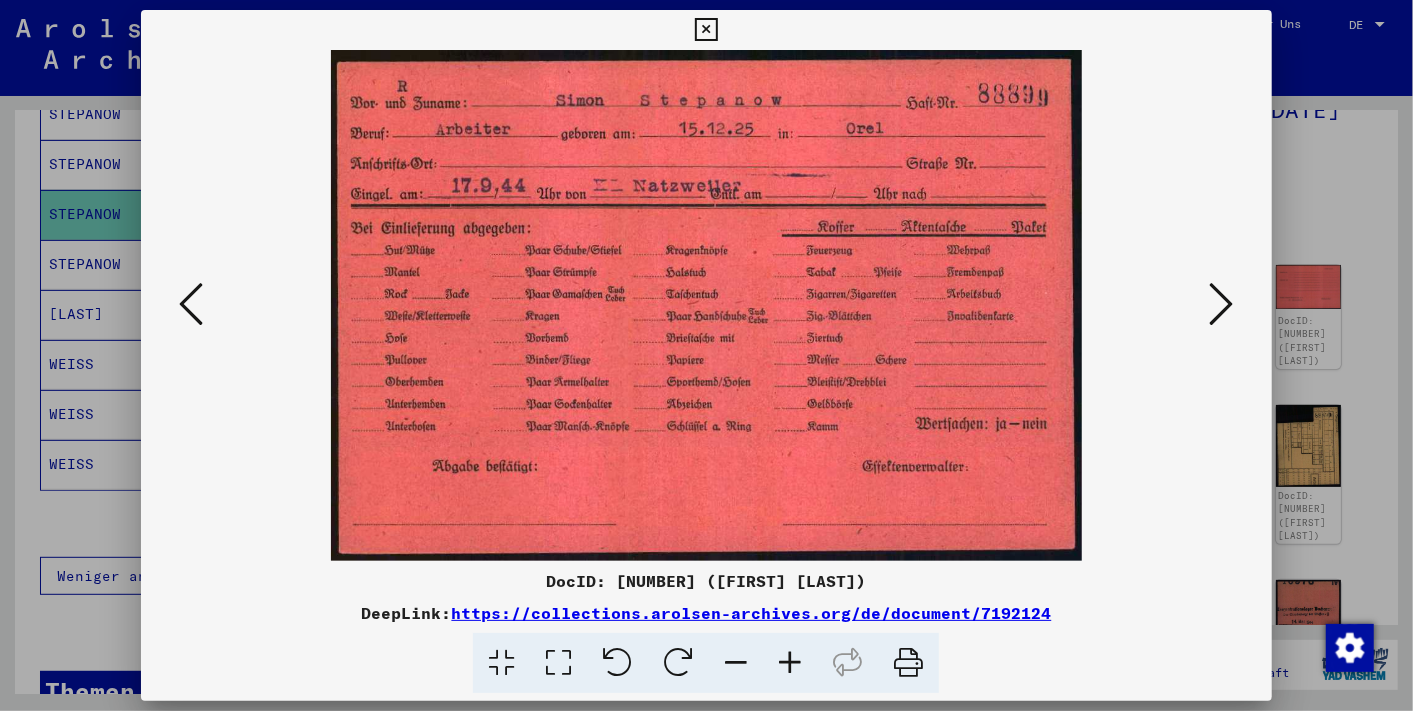 click at bounding box center (1222, 304) 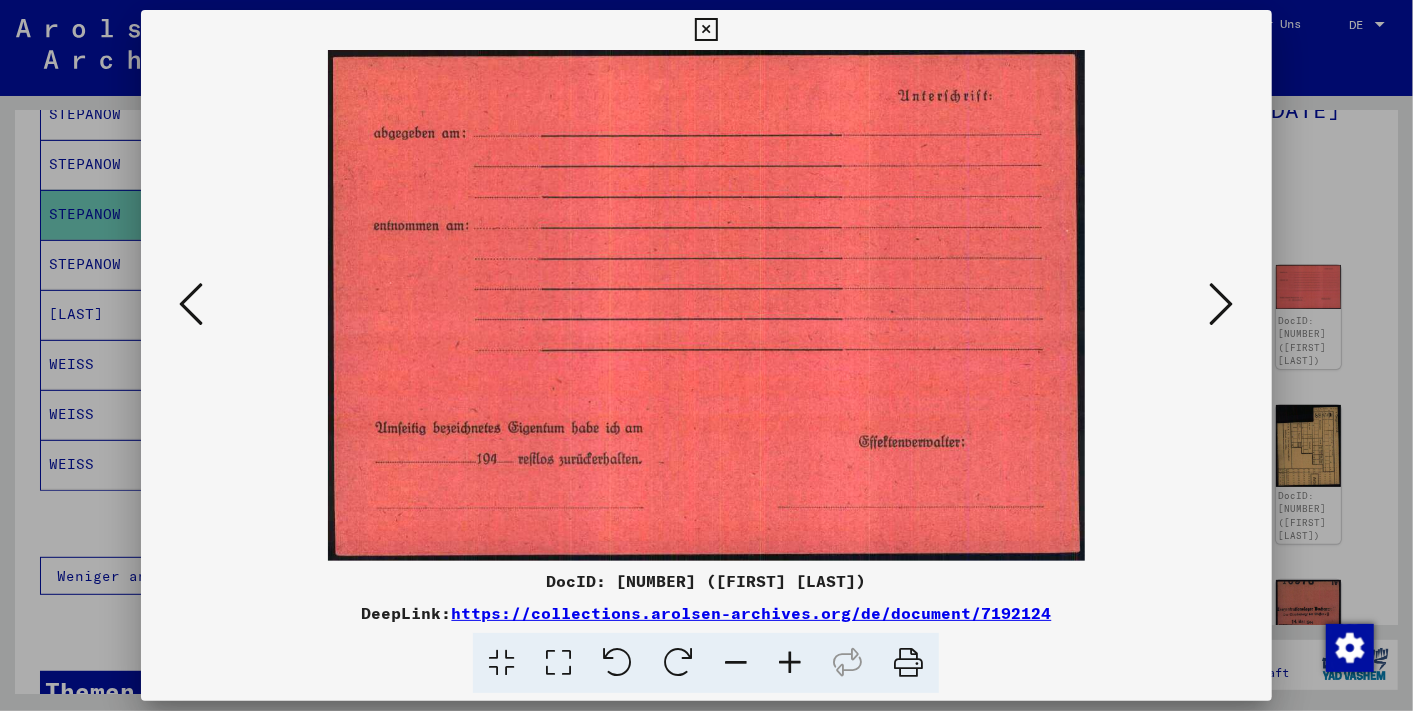 click at bounding box center (1222, 304) 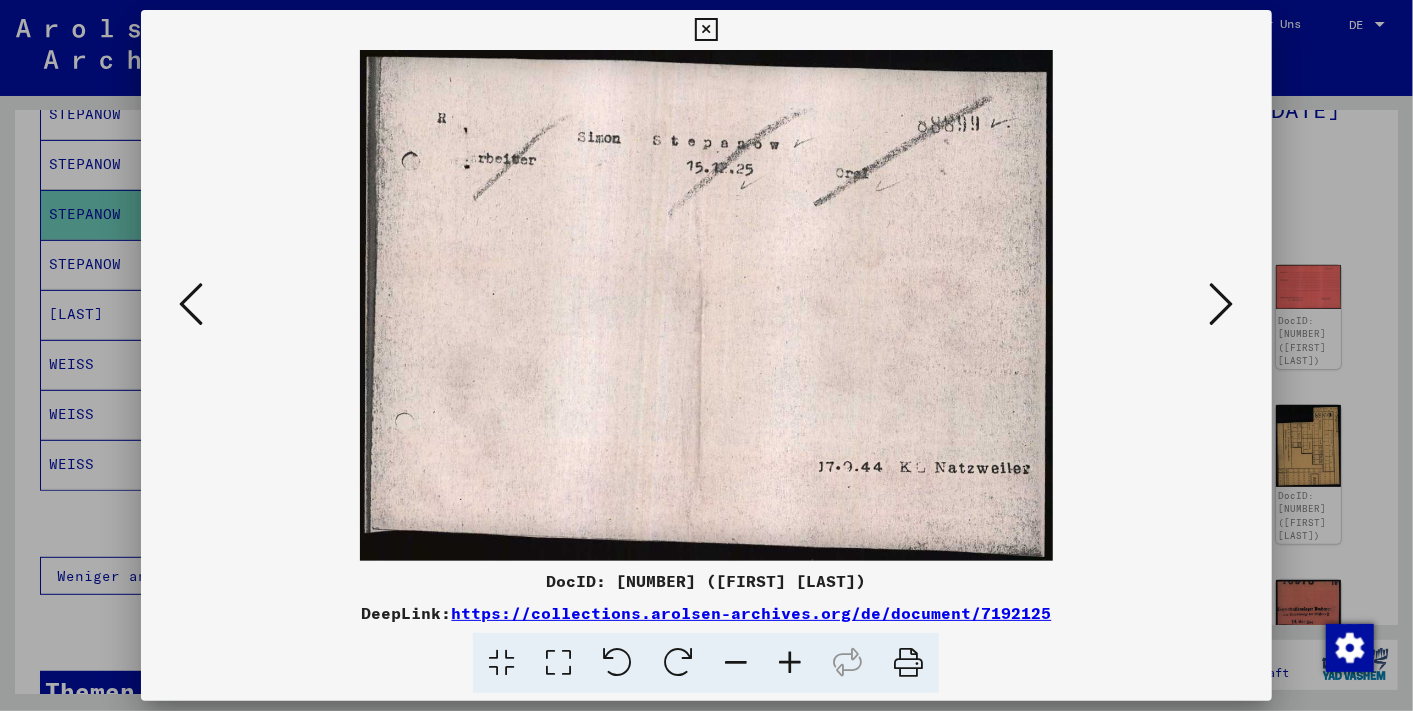 click at bounding box center [1222, 304] 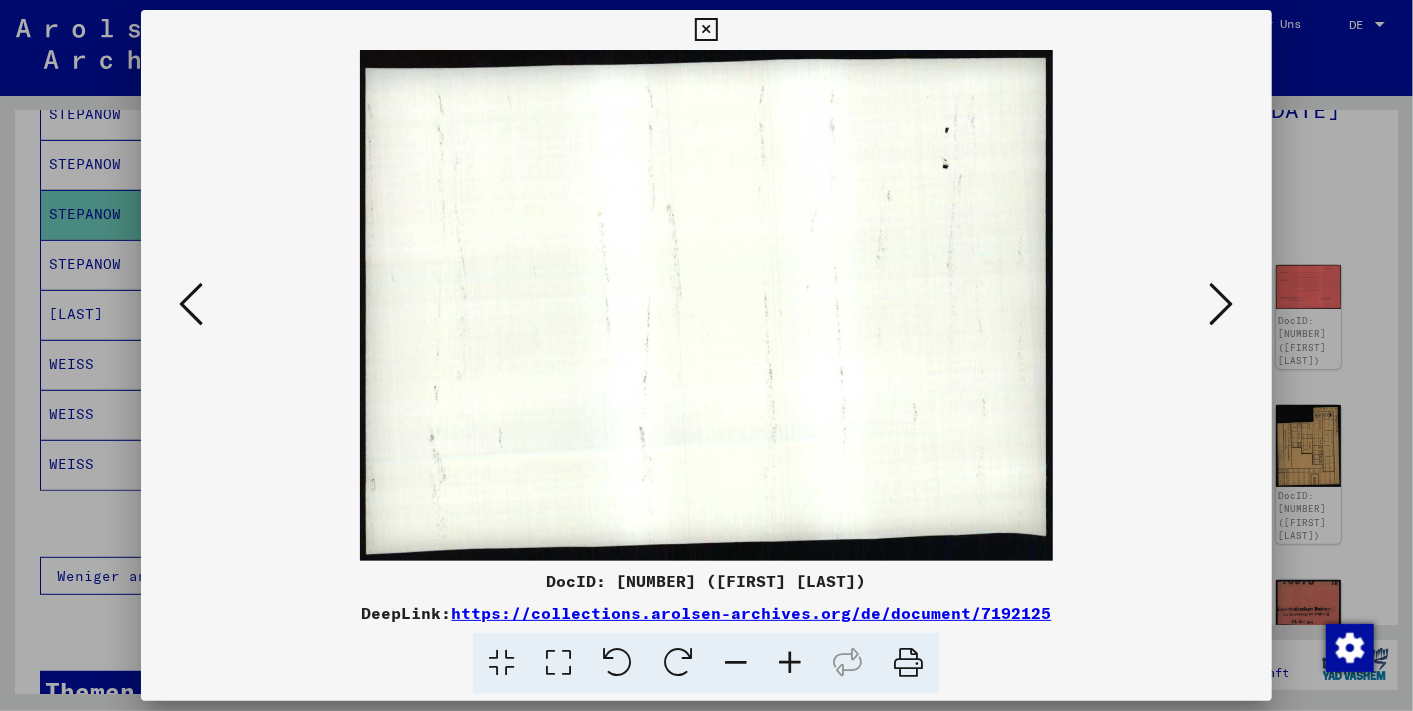 click at bounding box center [1222, 304] 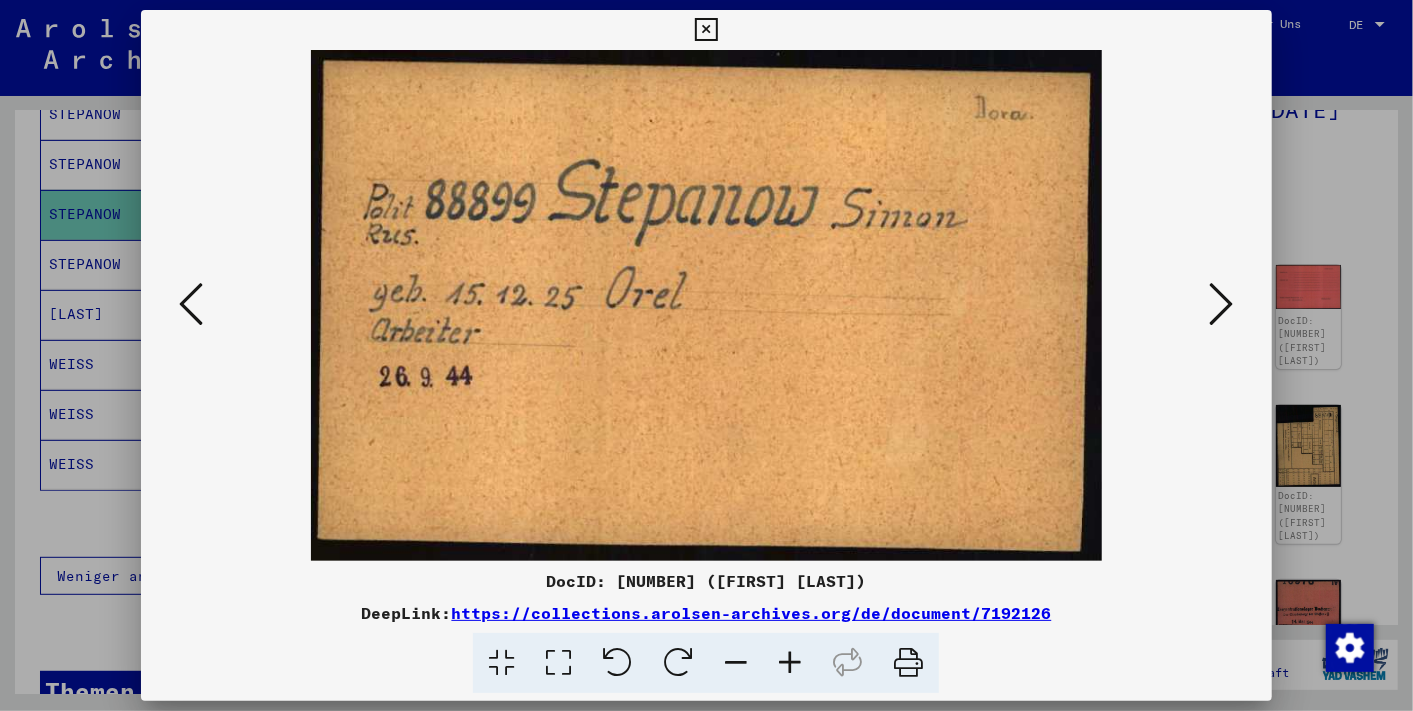 click at bounding box center [706, 30] 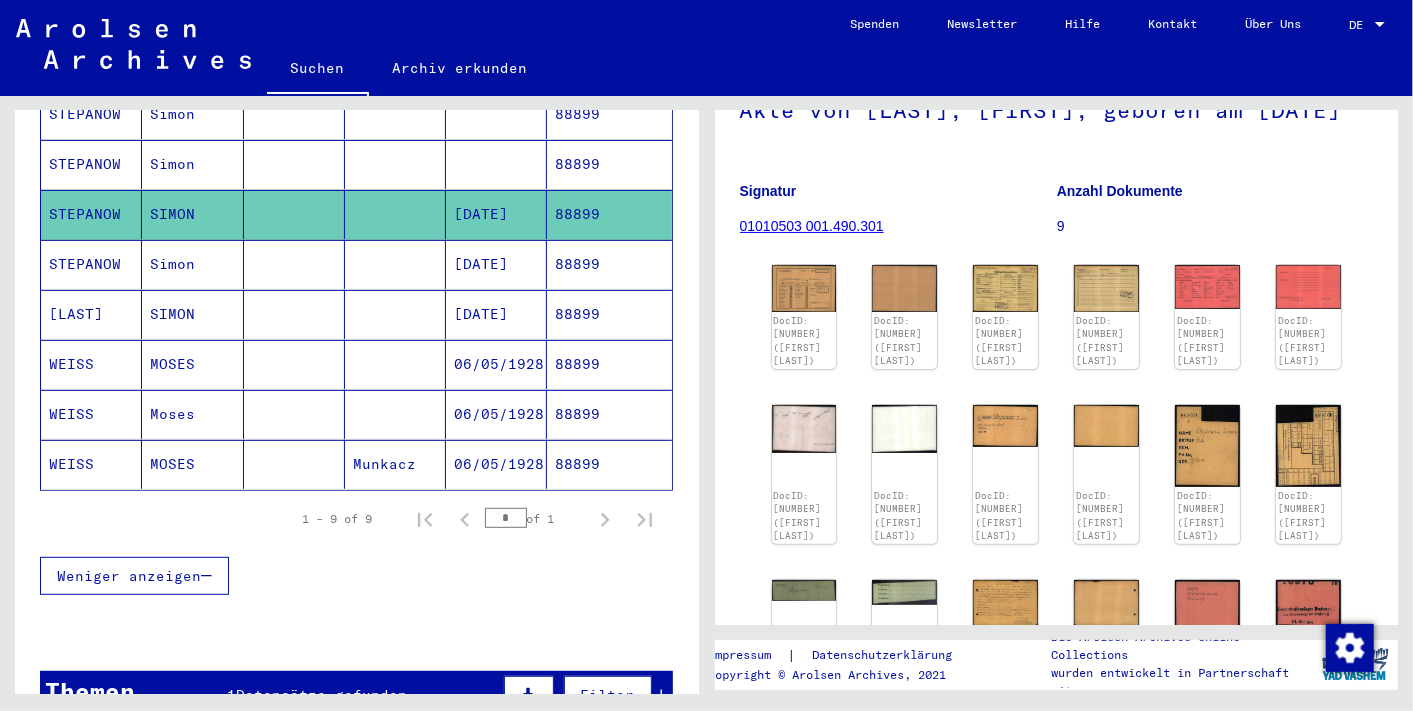 click on "WEISS" at bounding box center [91, 414] 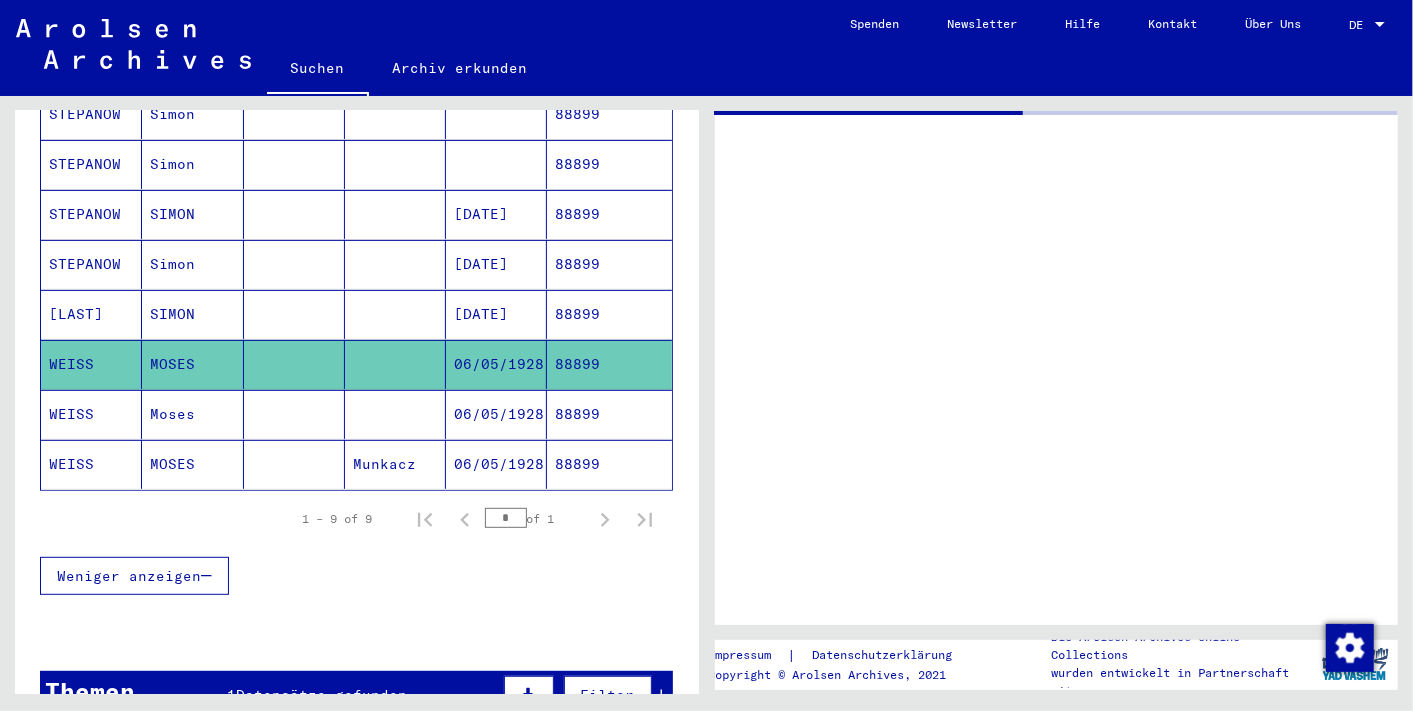click on "WEISS" 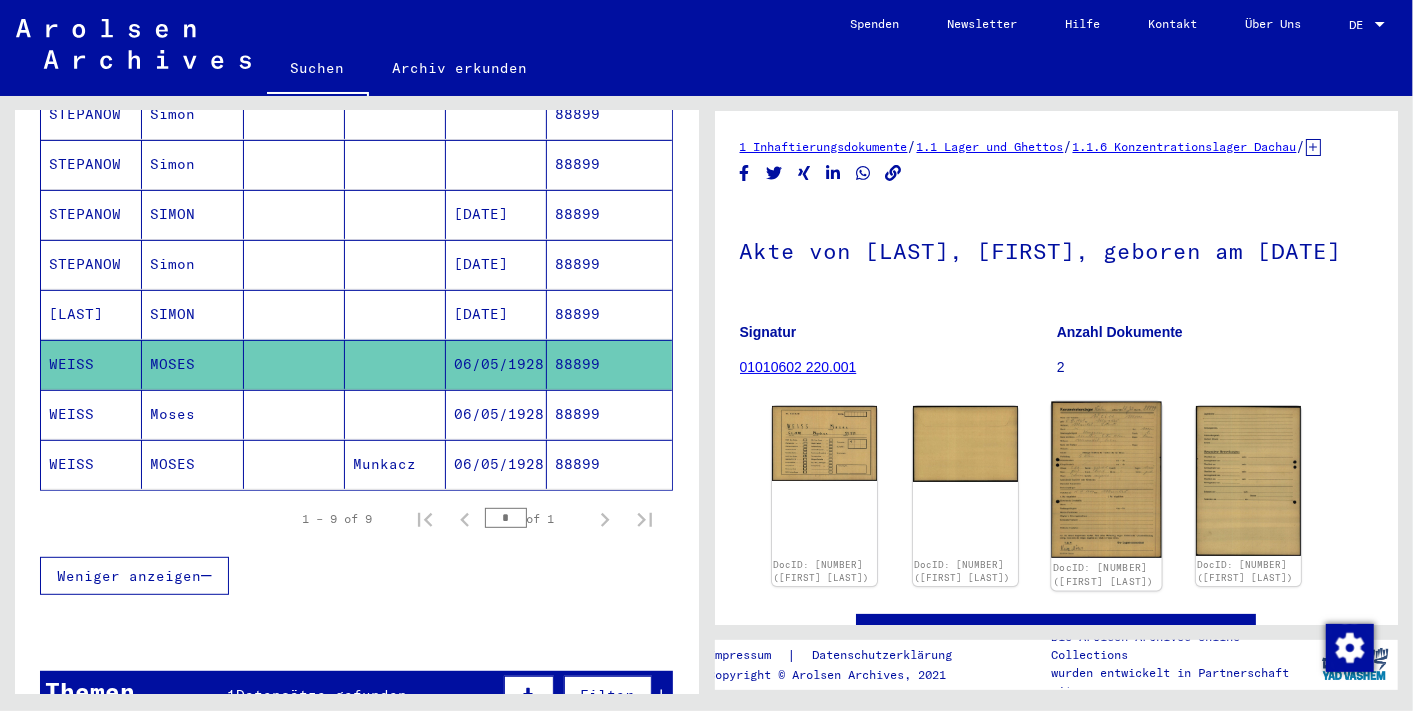 click 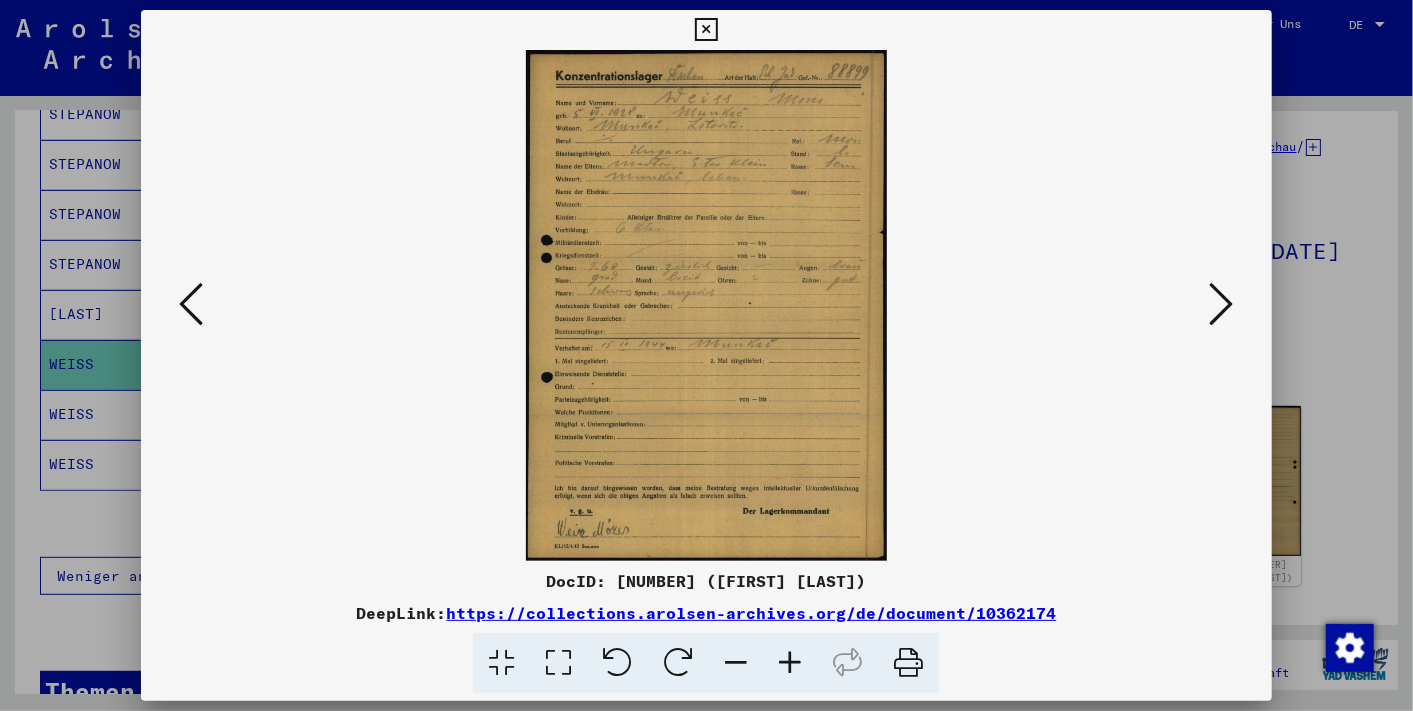 click at bounding box center [706, 305] 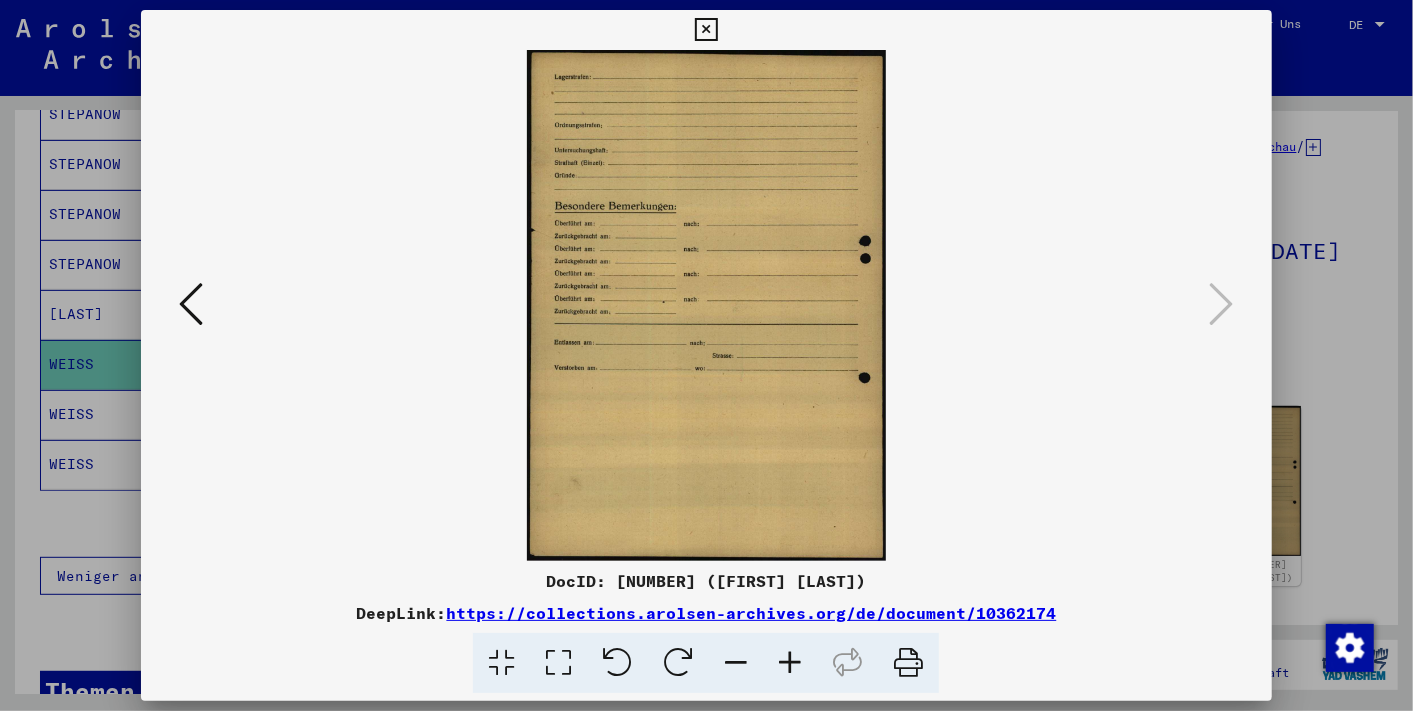 click at bounding box center (706, 30) 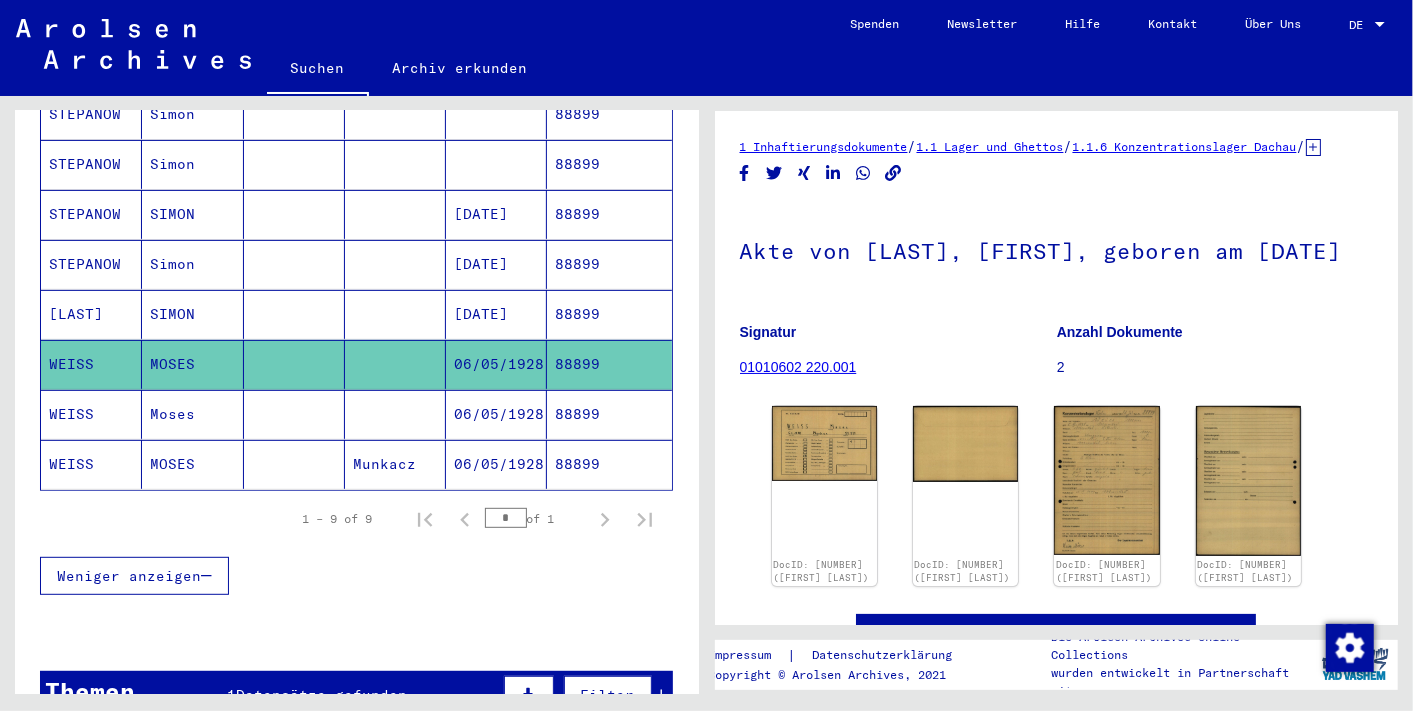 click on "WEISS" at bounding box center [91, 464] 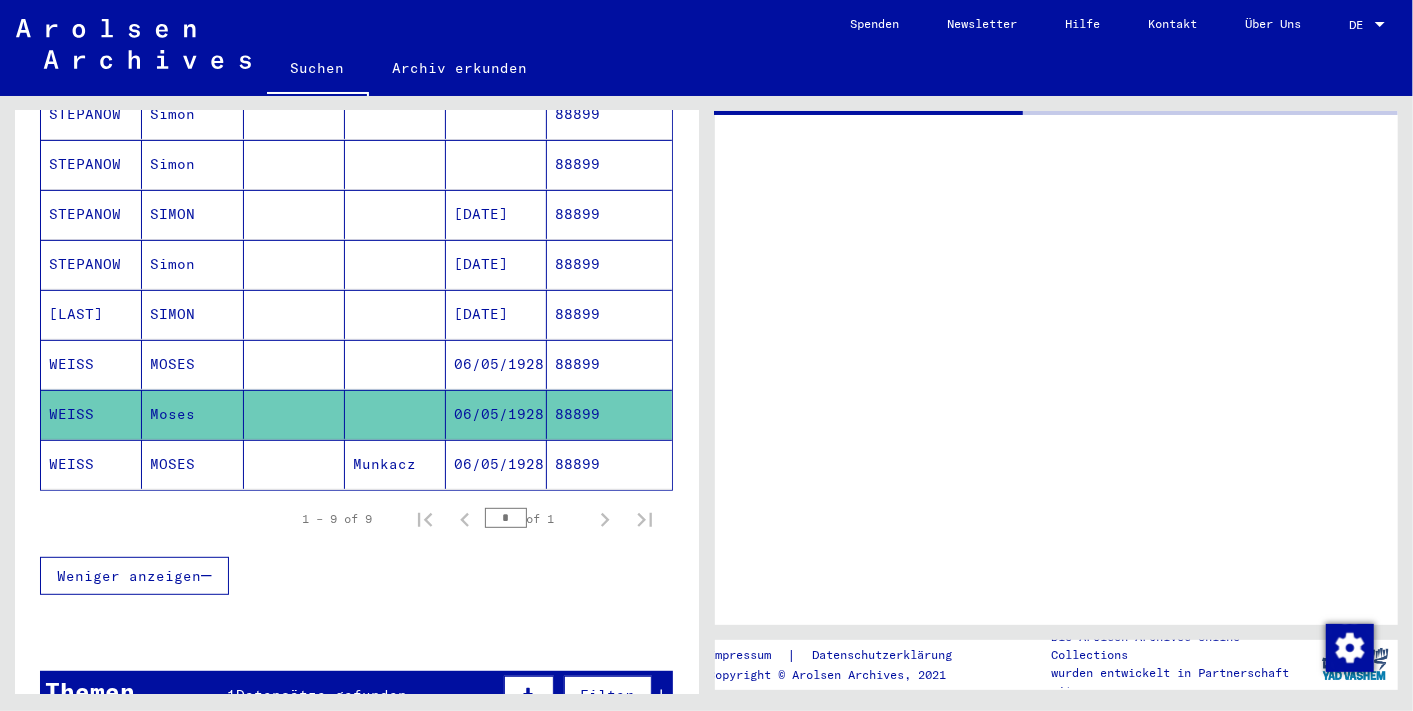click on "WEISS" 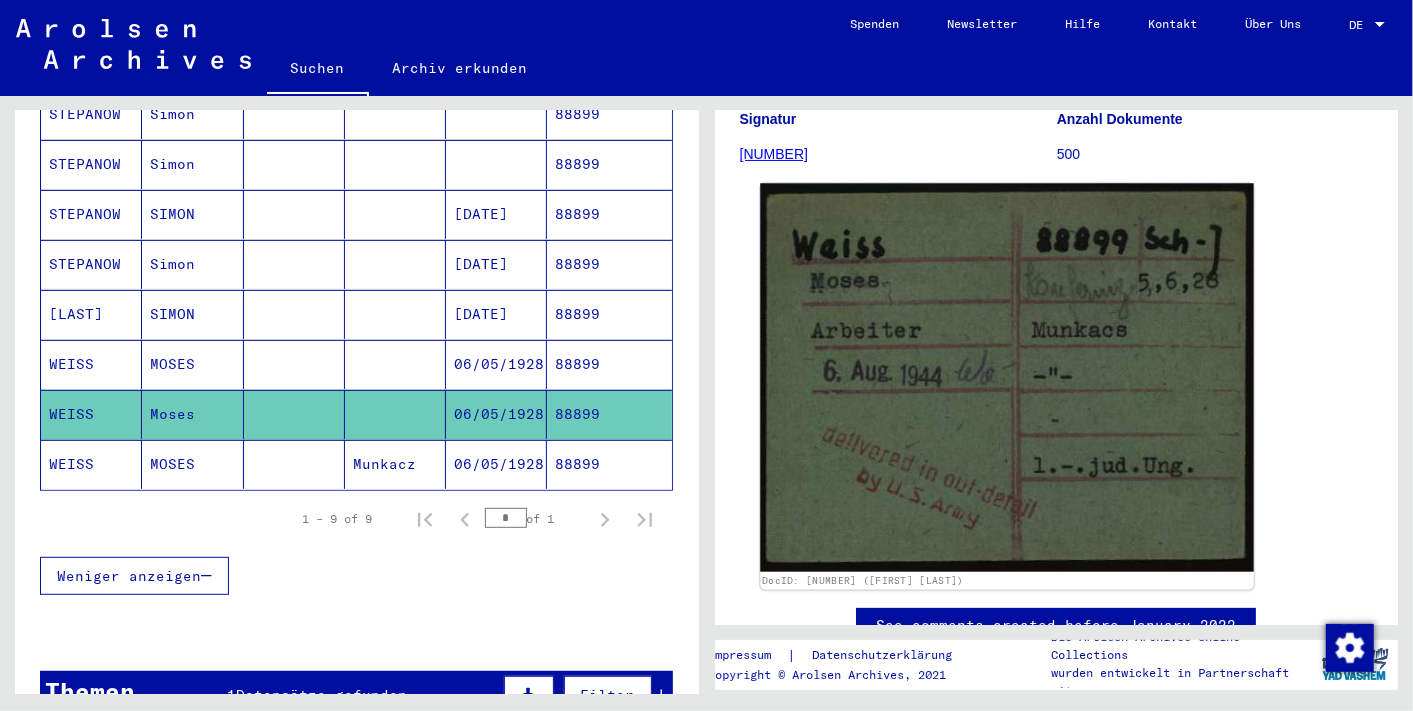 scroll, scrollTop: 212, scrollLeft: 0, axis: vertical 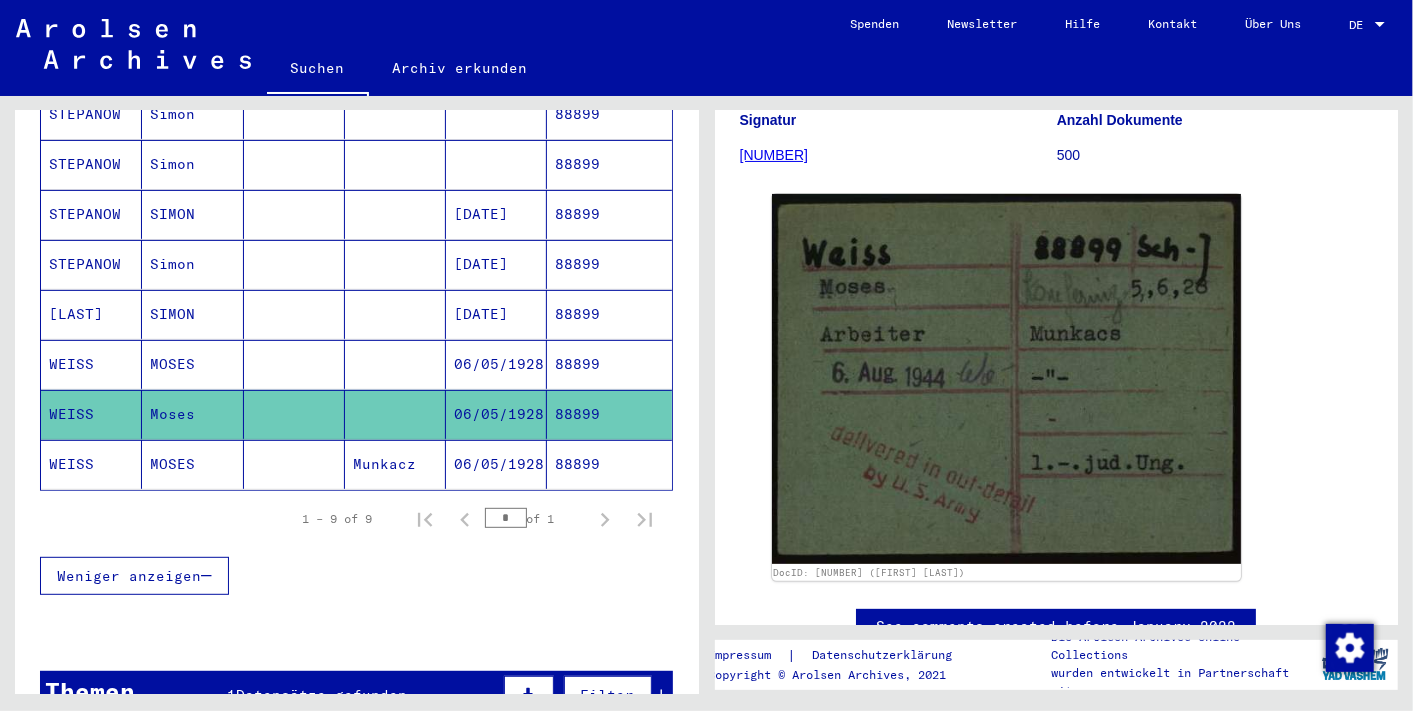 click on "WEISS" 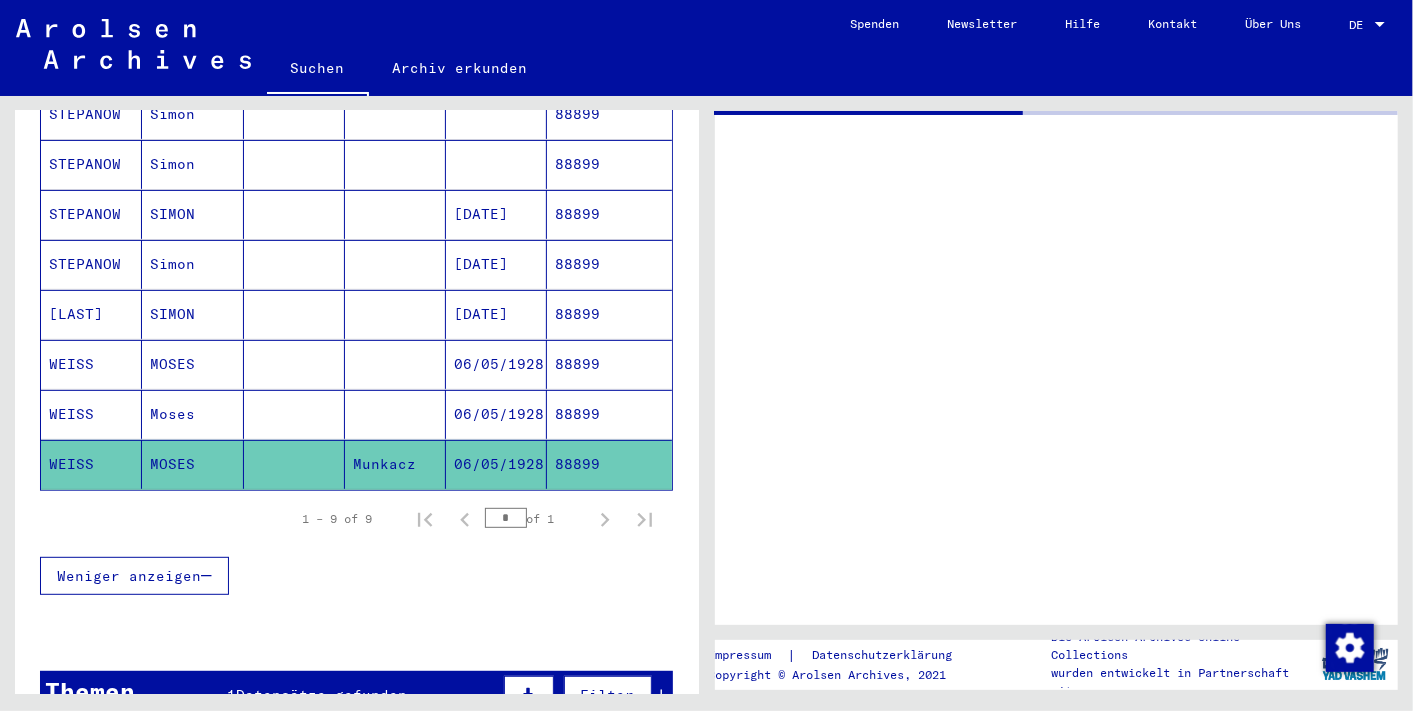 scroll, scrollTop: 0, scrollLeft: 0, axis: both 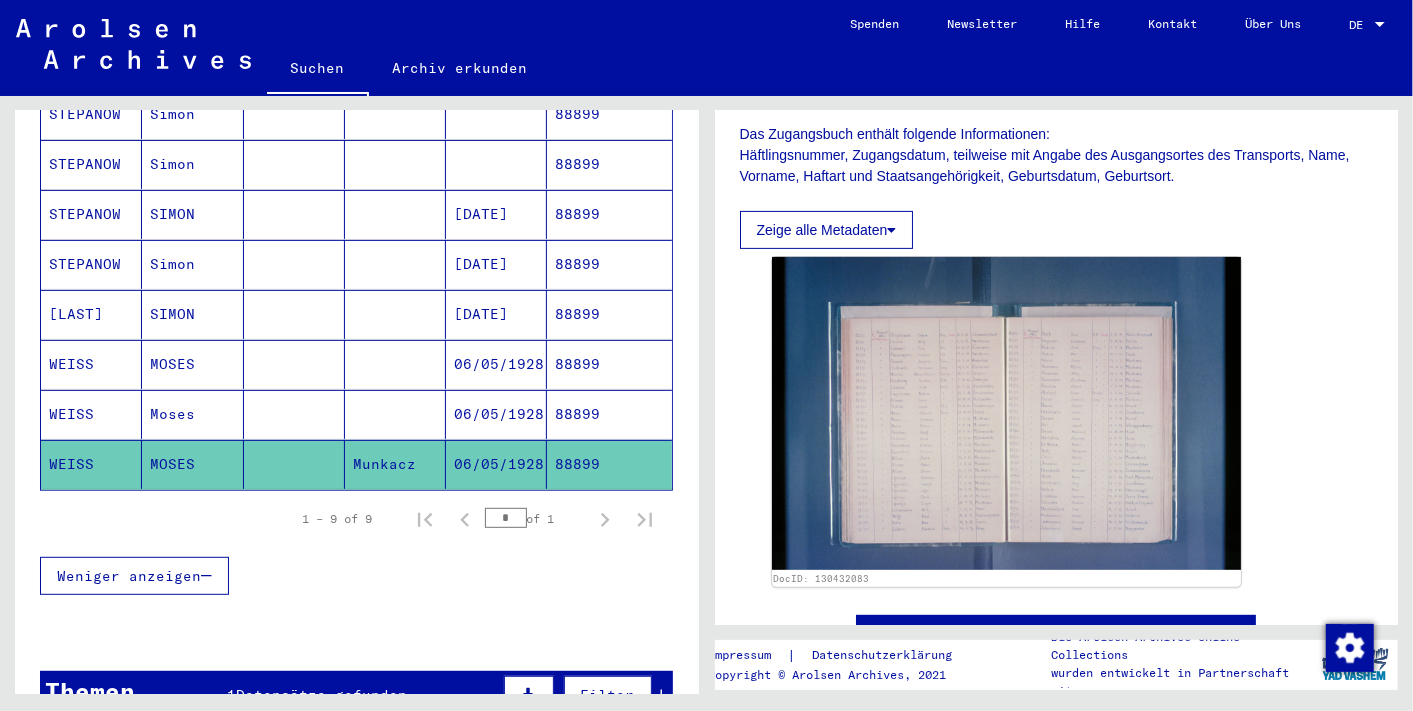 click 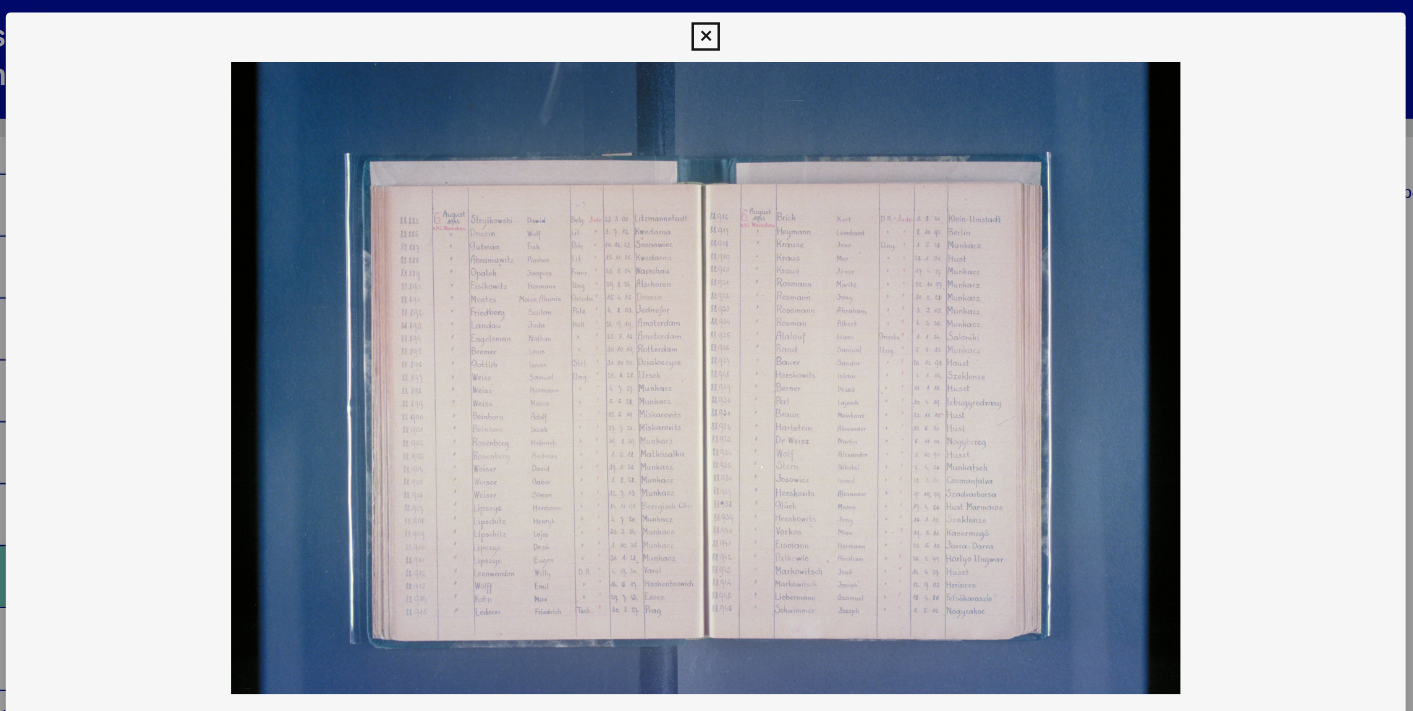 click at bounding box center (706, 30) 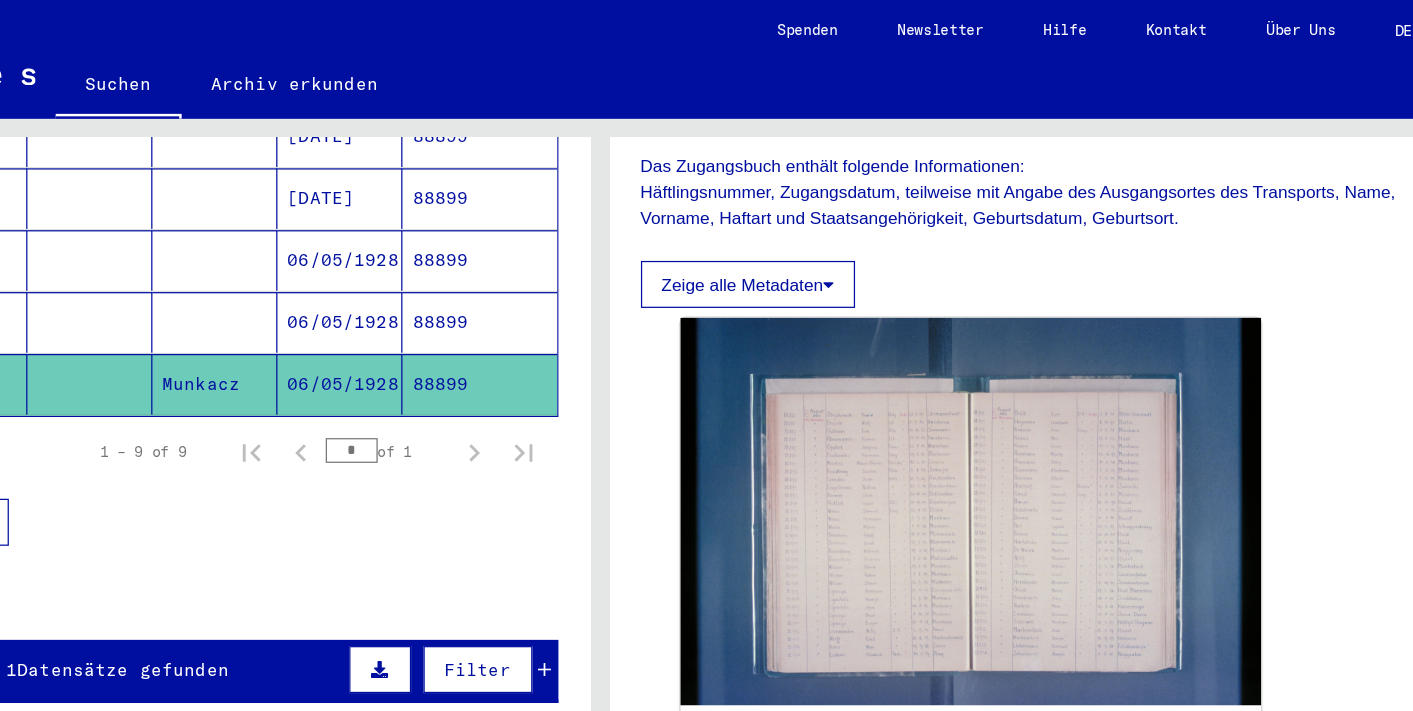 scroll, scrollTop: 555, scrollLeft: 0, axis: vertical 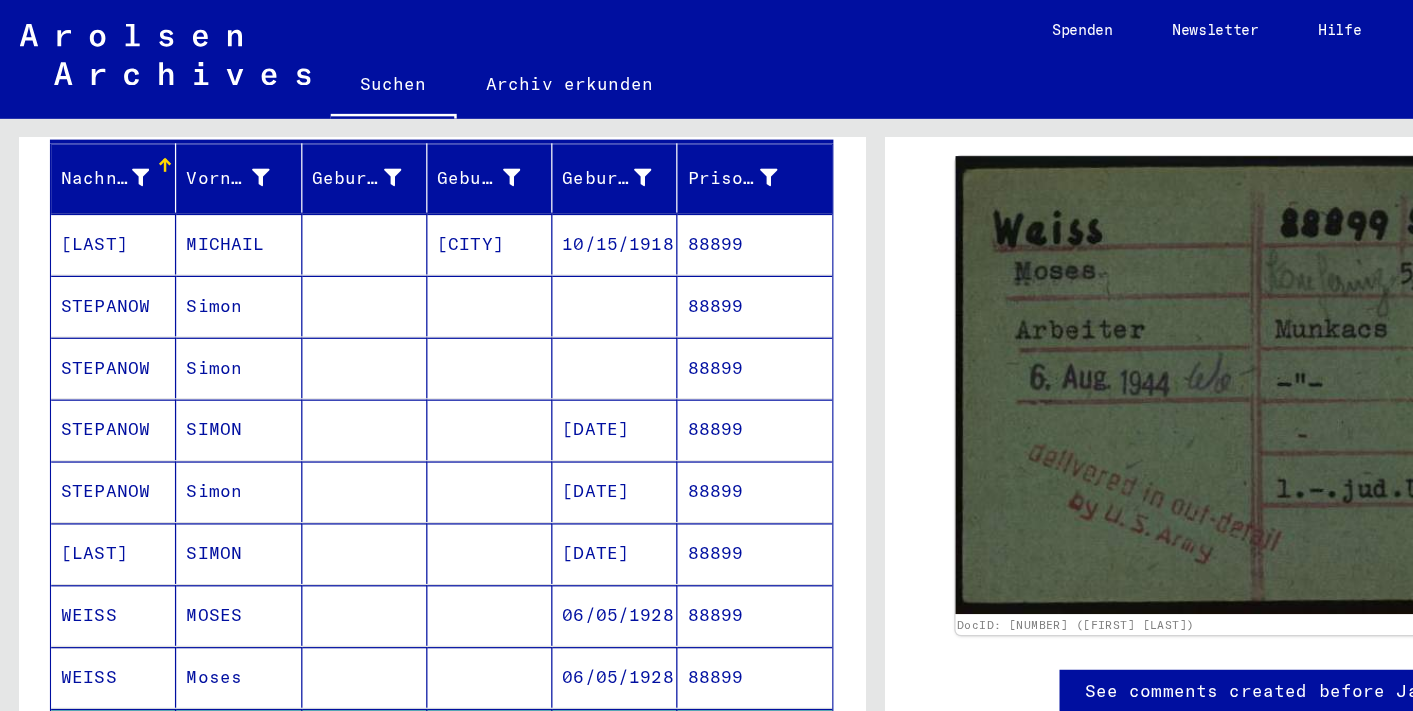 click on "[LAST]" at bounding box center [91, 497] 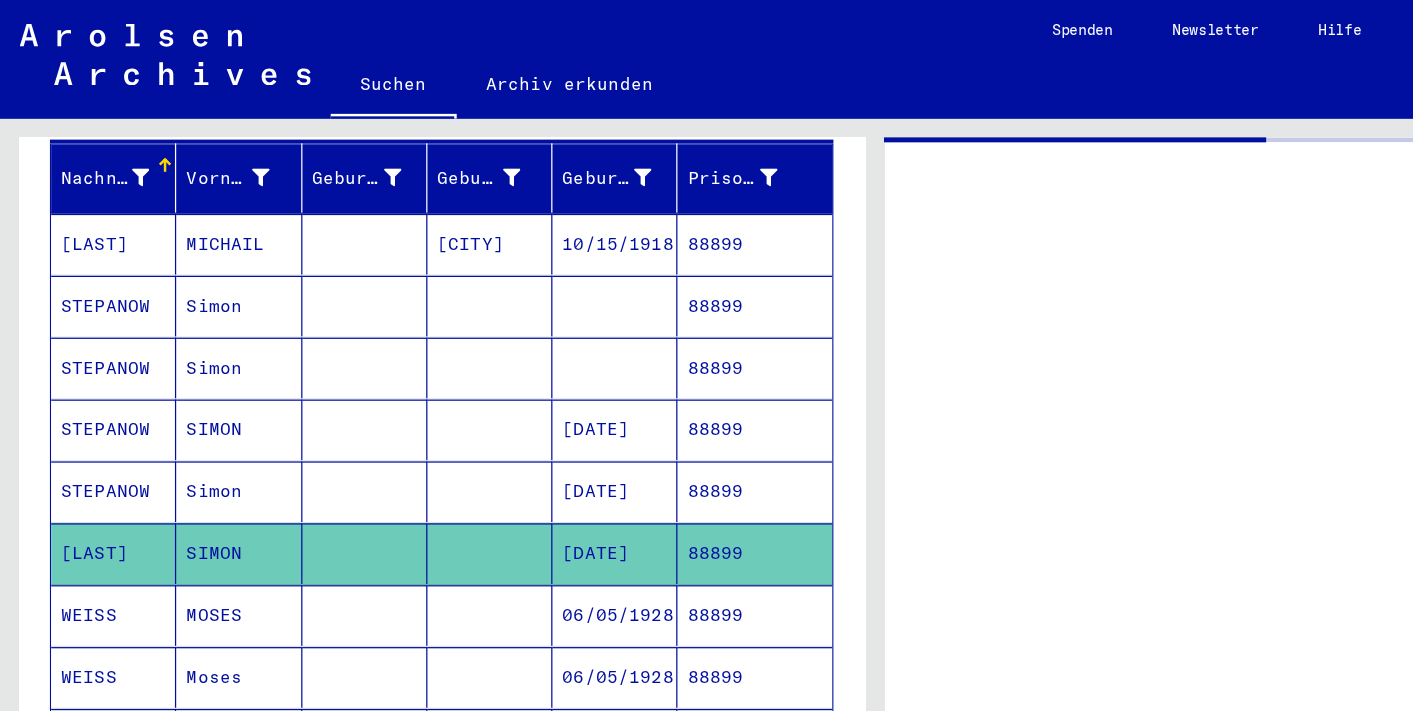 scroll, scrollTop: 0, scrollLeft: 0, axis: both 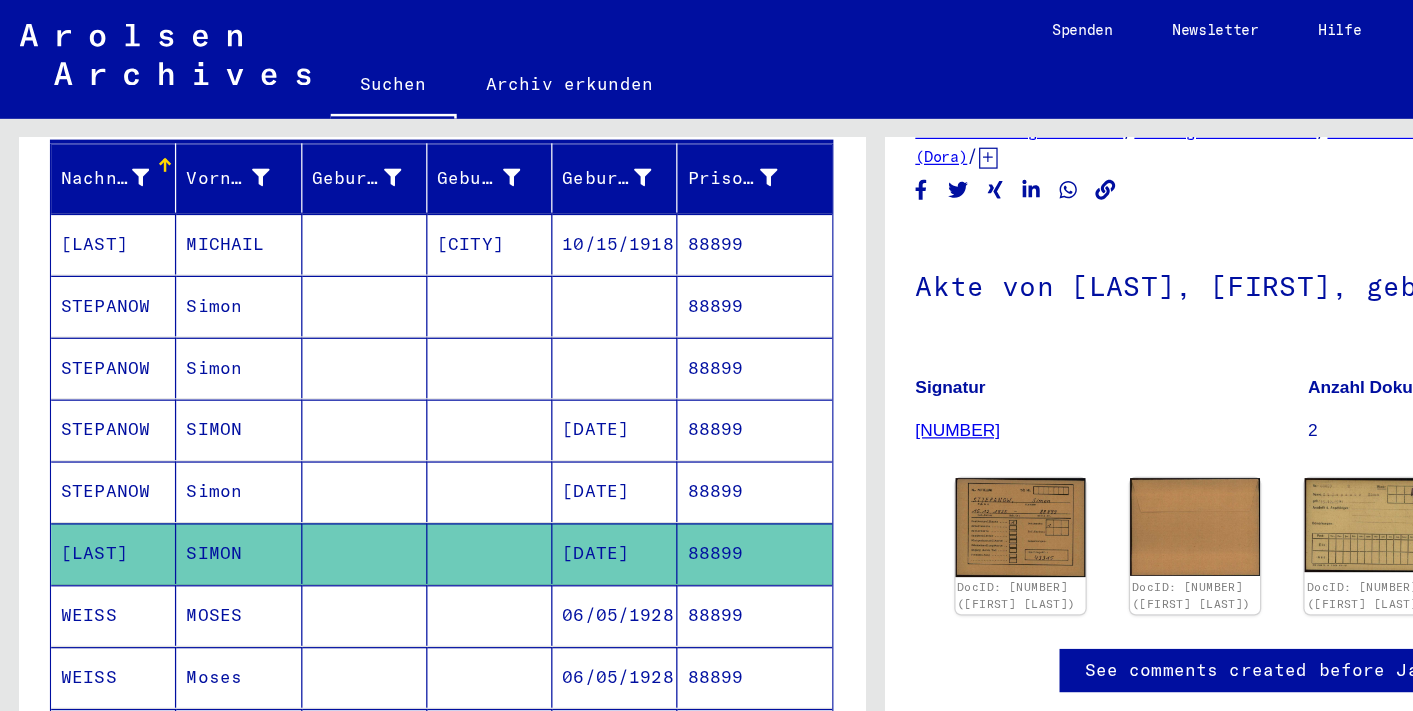 click on "STEPANOW" at bounding box center (91, 447) 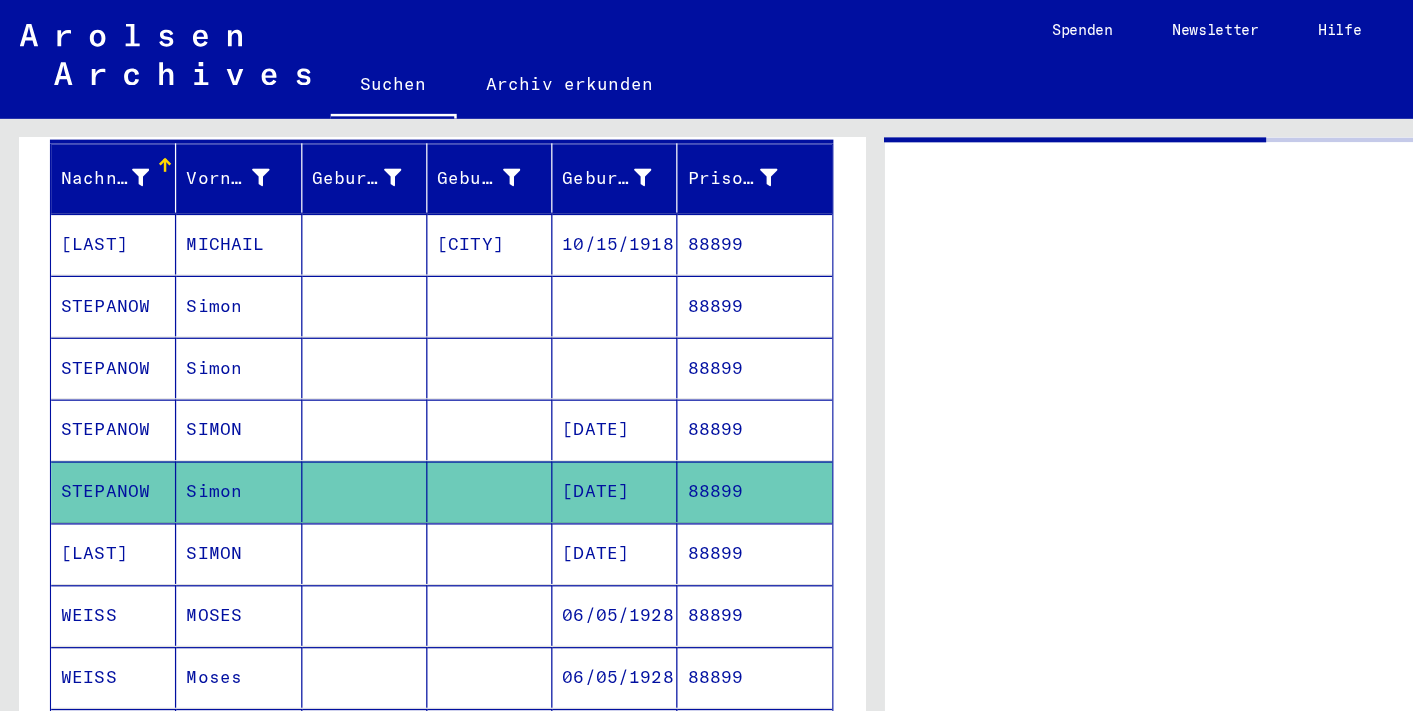 click on "STEPANOW" 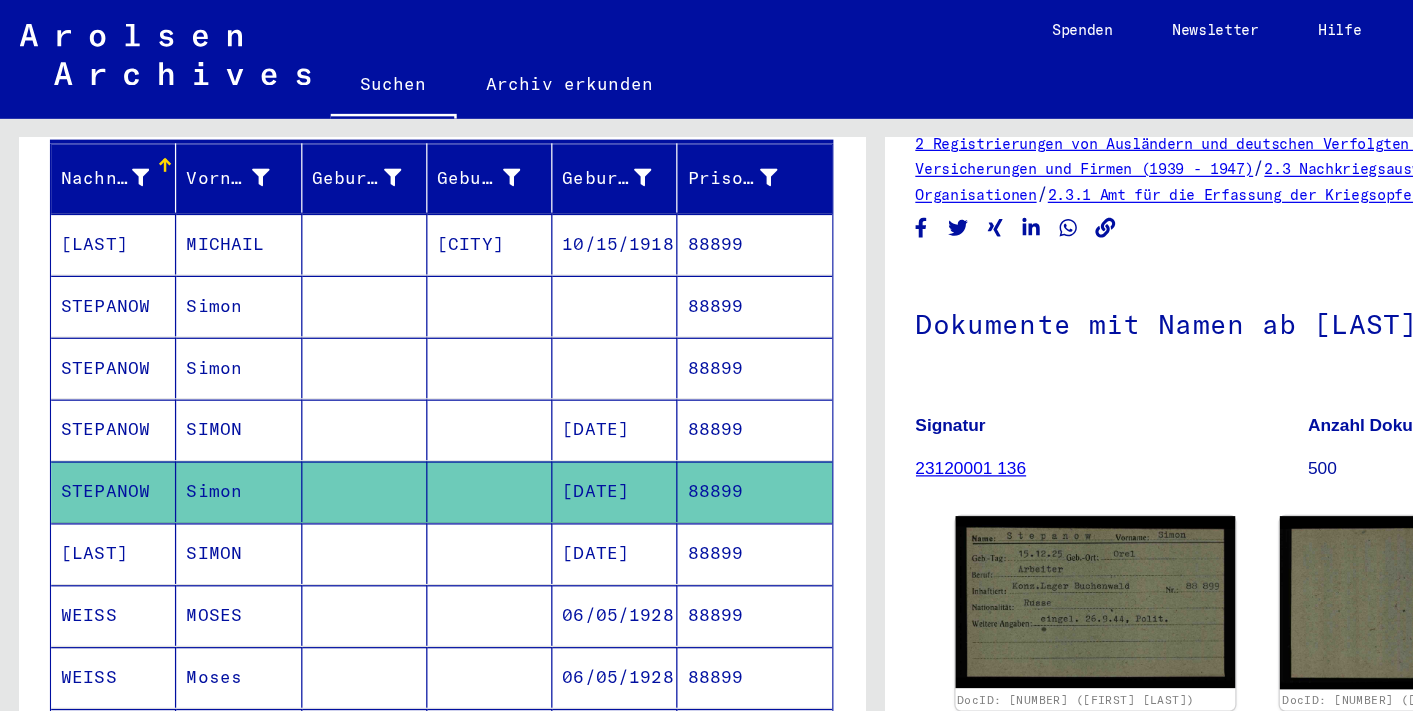 scroll, scrollTop: 30, scrollLeft: 0, axis: vertical 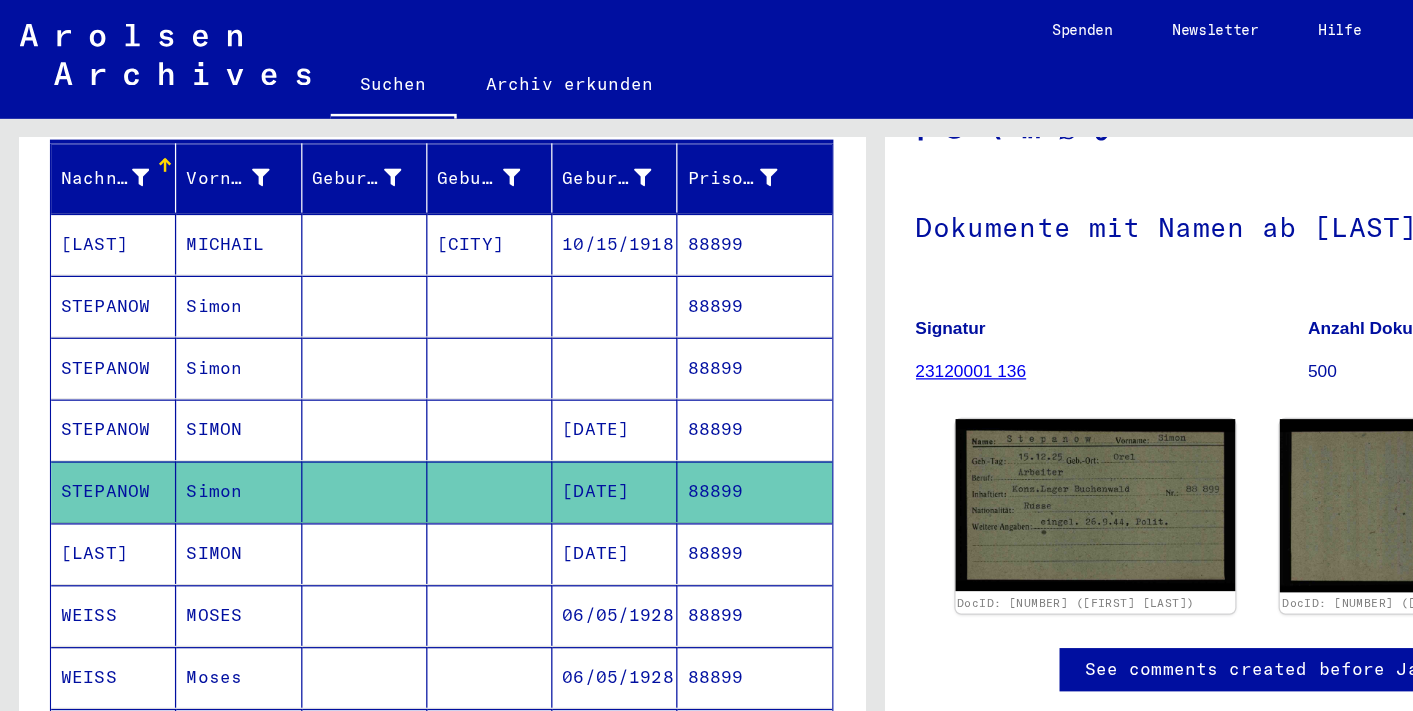 click on "STEPANOW" at bounding box center (91, 397) 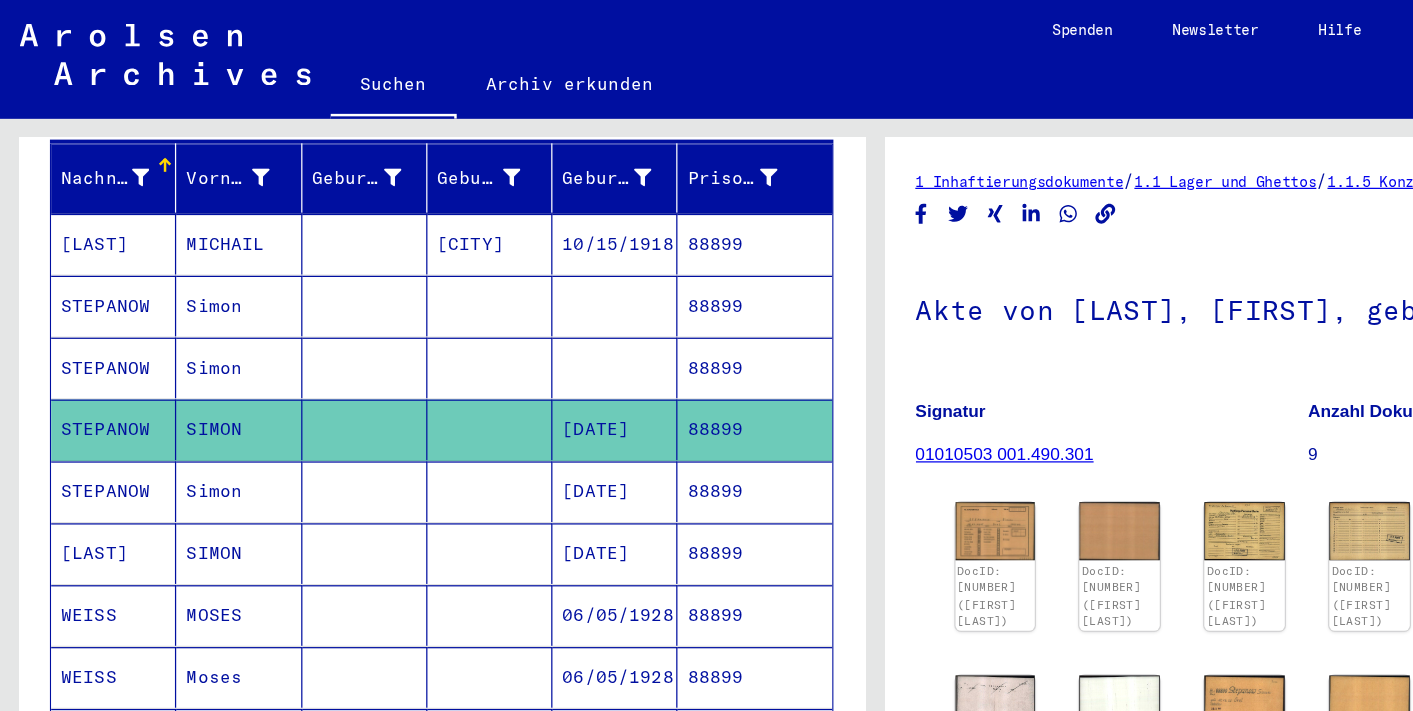 click on "STEPANOW" 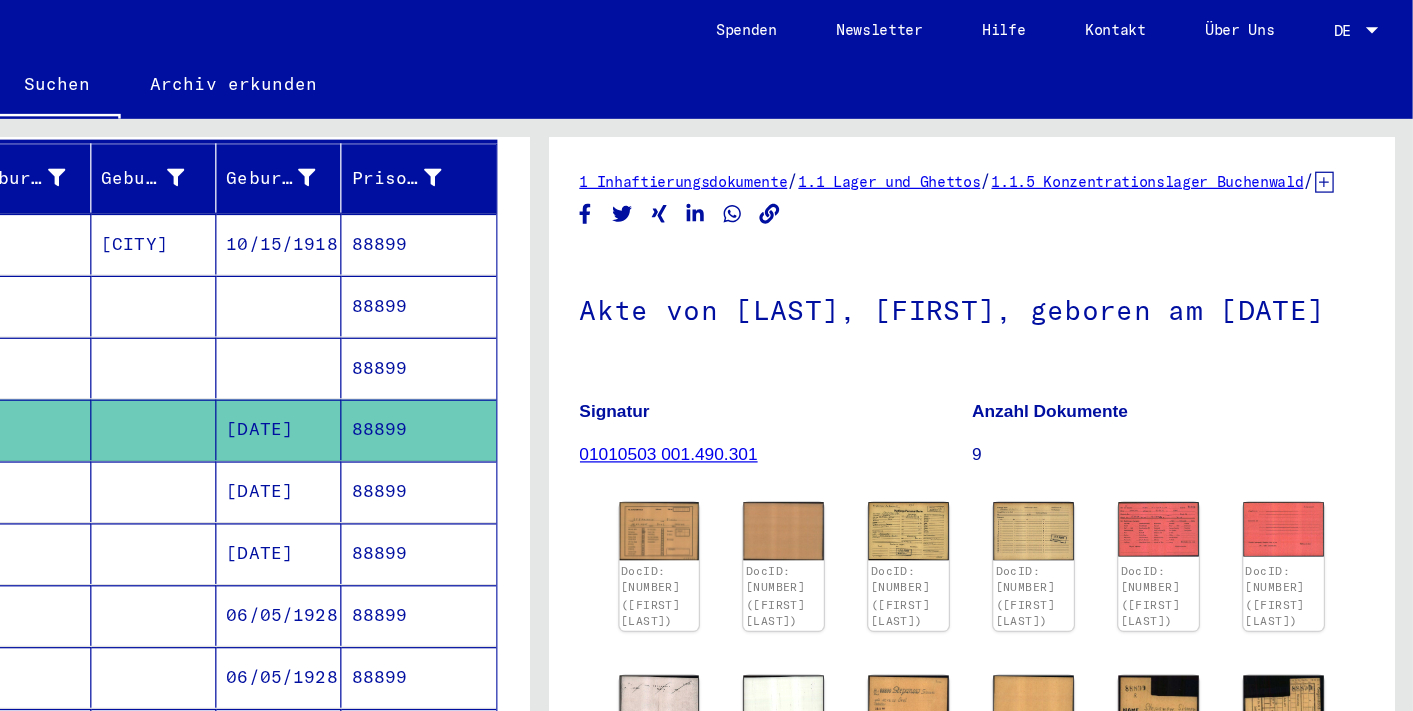 scroll, scrollTop: 0, scrollLeft: 0, axis: both 